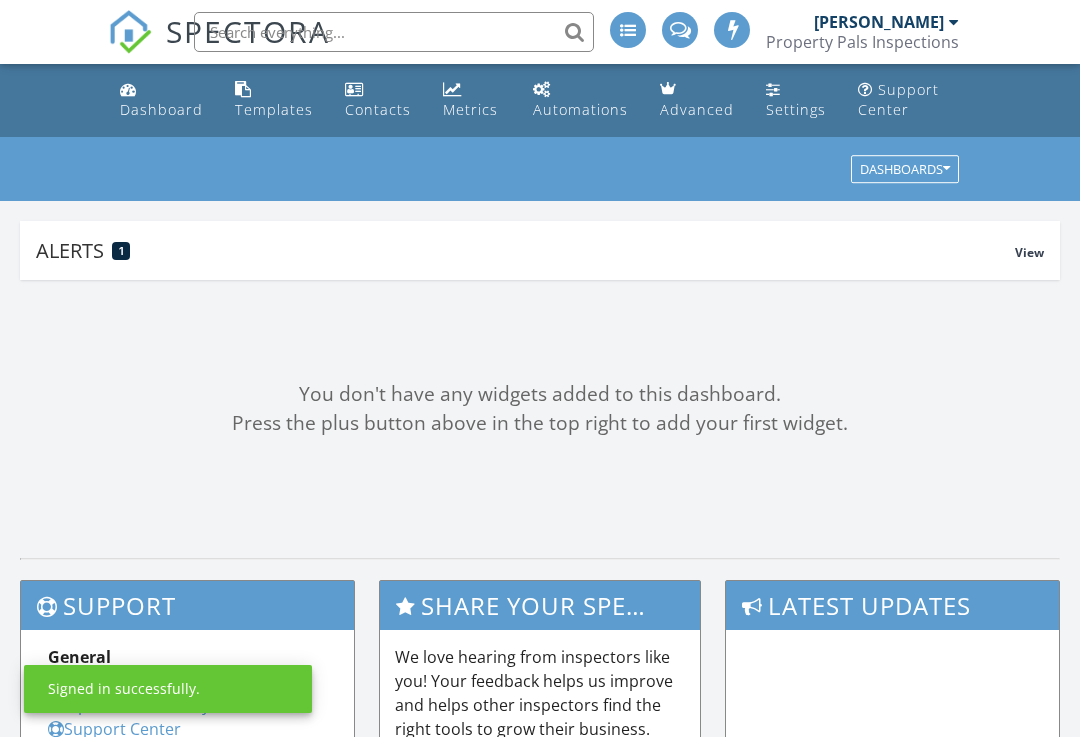 scroll, scrollTop: 0, scrollLeft: 0, axis: both 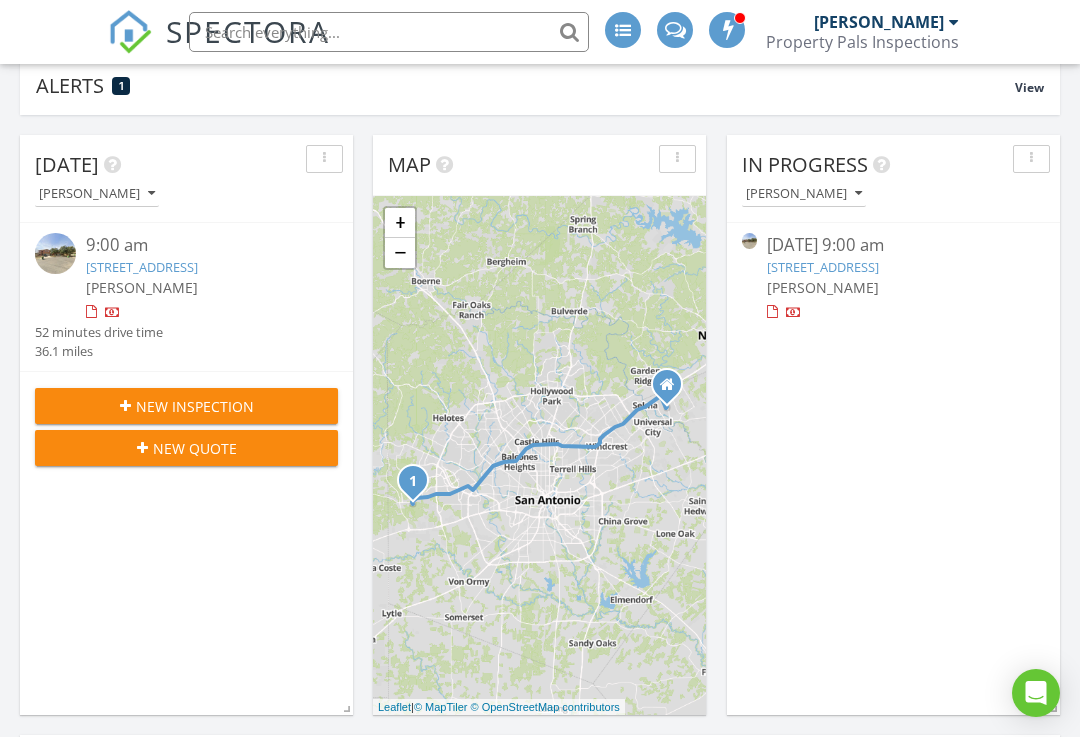 click on "1319 Sun Candle, San Antonio, TX 78245" at bounding box center [142, 267] 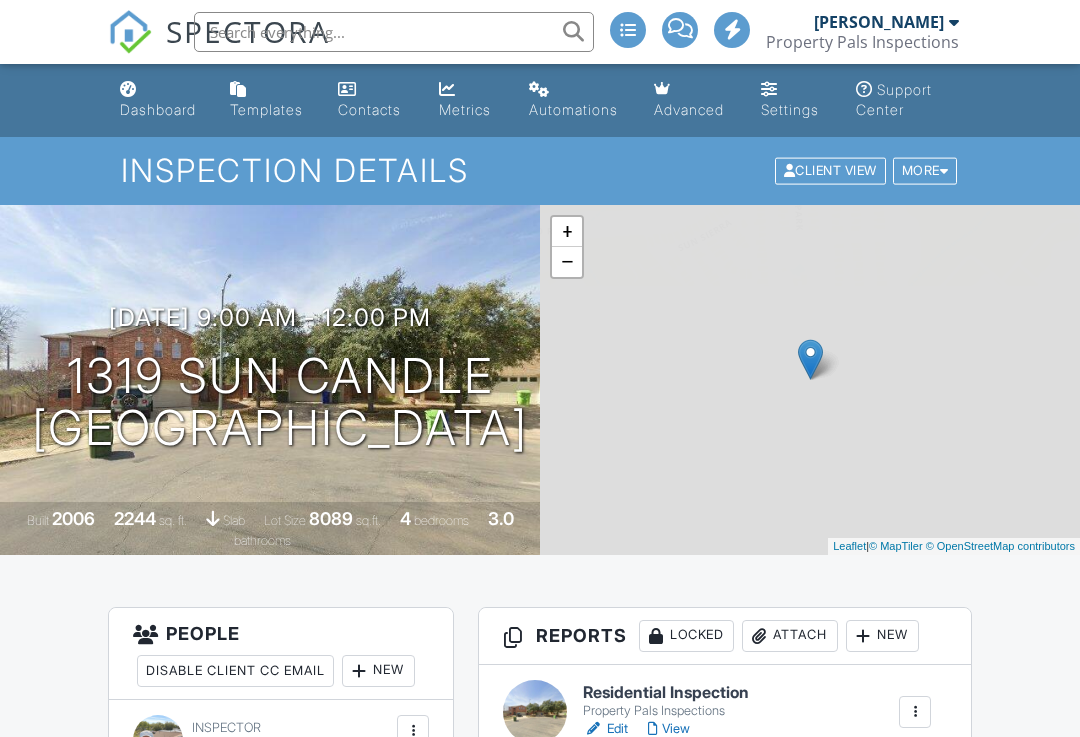 scroll, scrollTop: 0, scrollLeft: 0, axis: both 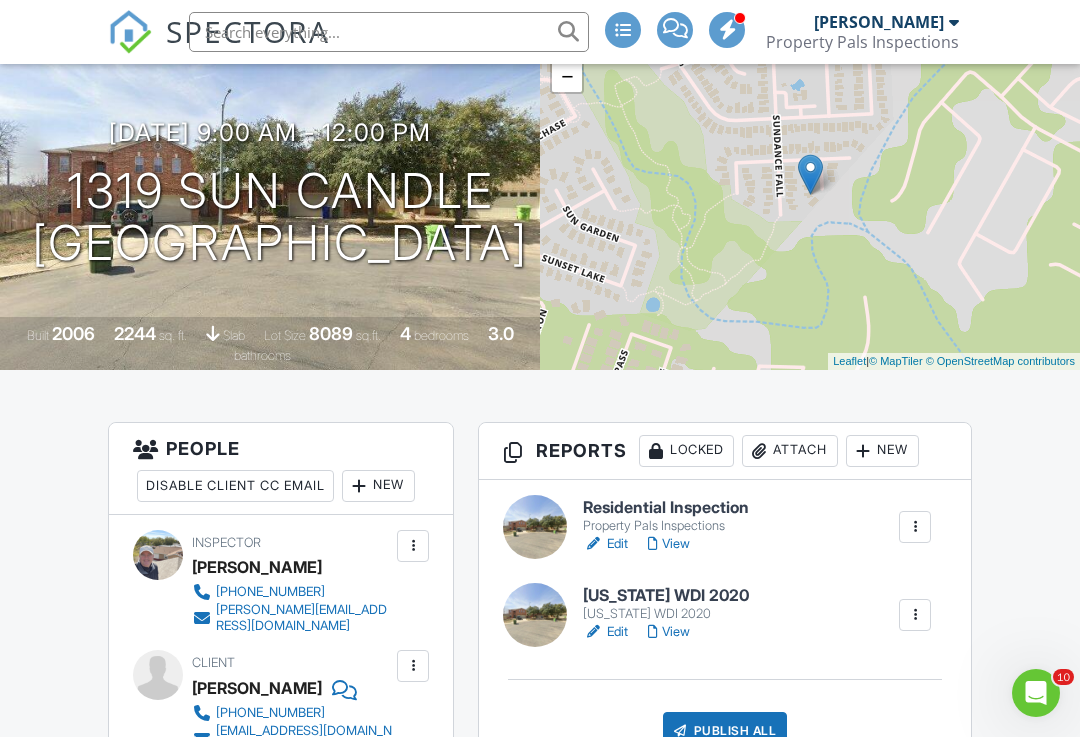 click on "Residential Inspection" at bounding box center [666, 508] 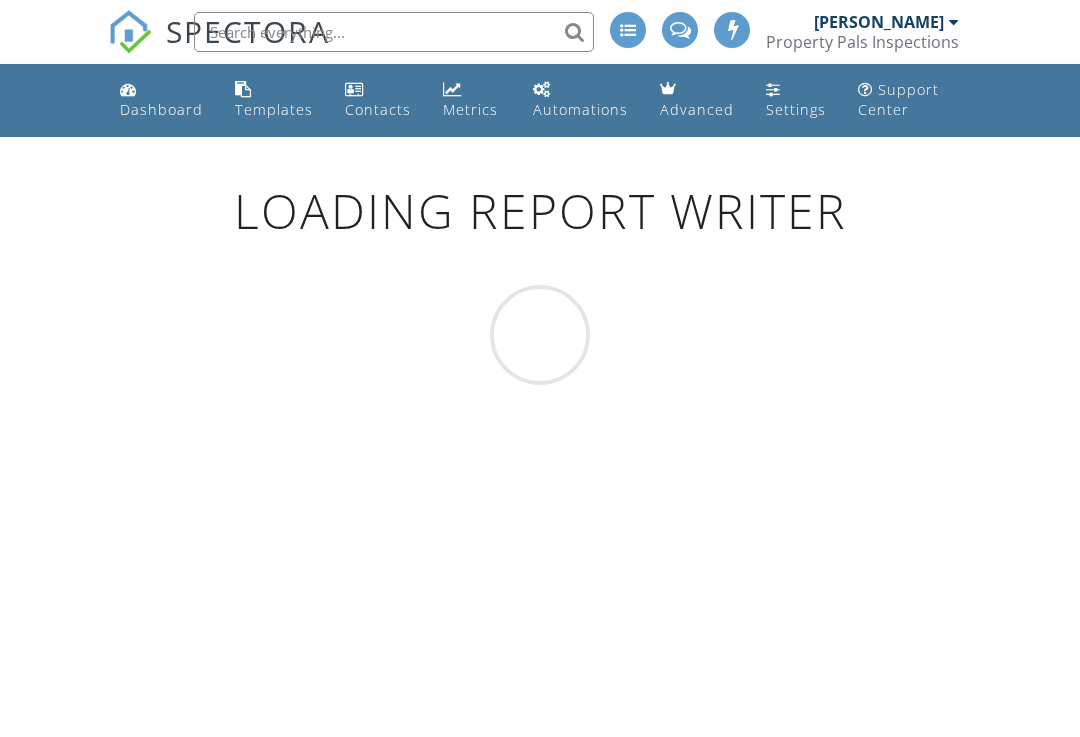 scroll, scrollTop: 0, scrollLeft: 0, axis: both 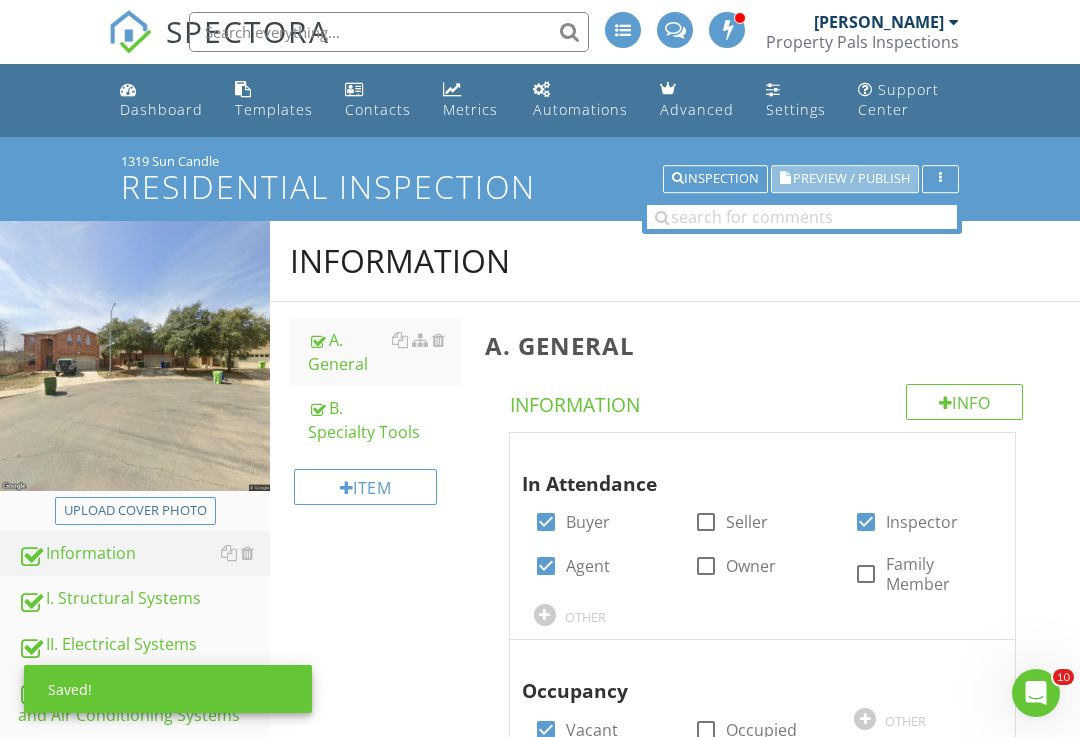 click on "Preview / Publish" at bounding box center [851, 179] 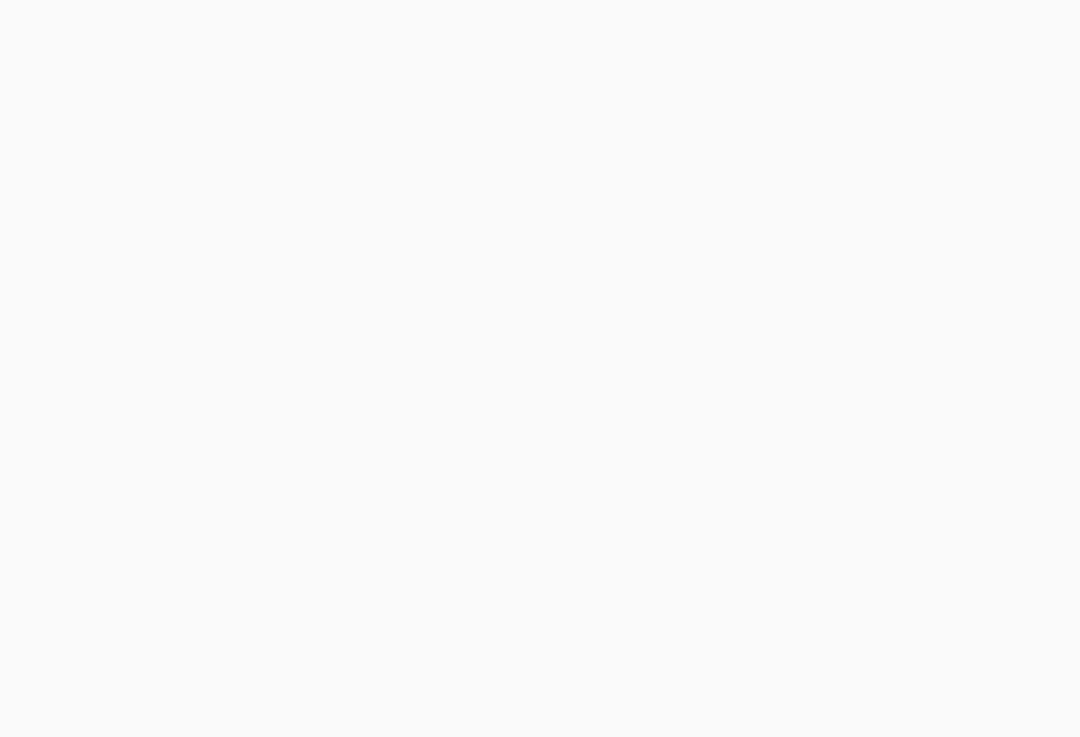 scroll, scrollTop: 0, scrollLeft: 0, axis: both 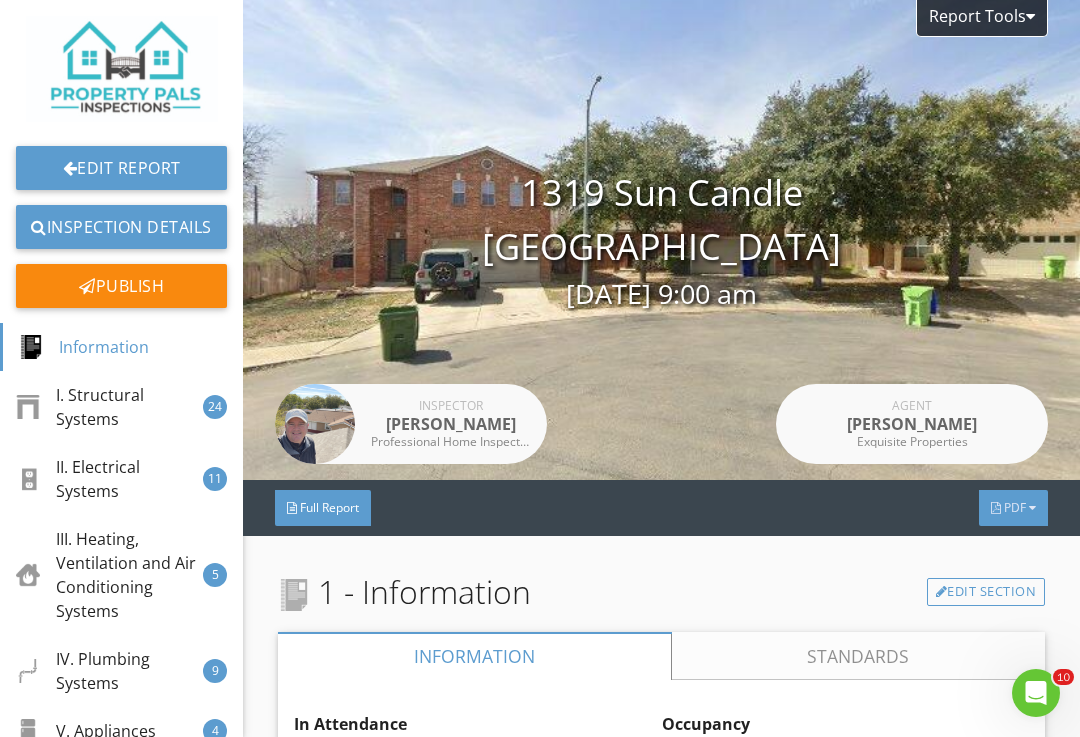 click on "PDF" at bounding box center [1013, 508] 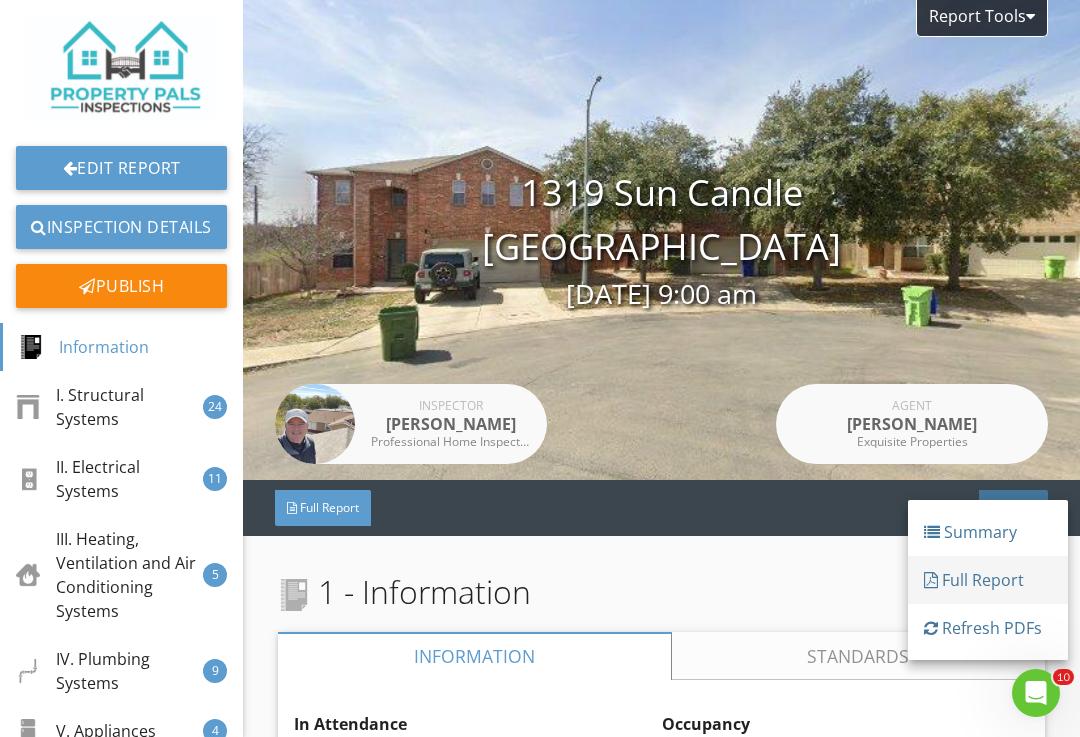 click on "Full Report" at bounding box center [988, 580] 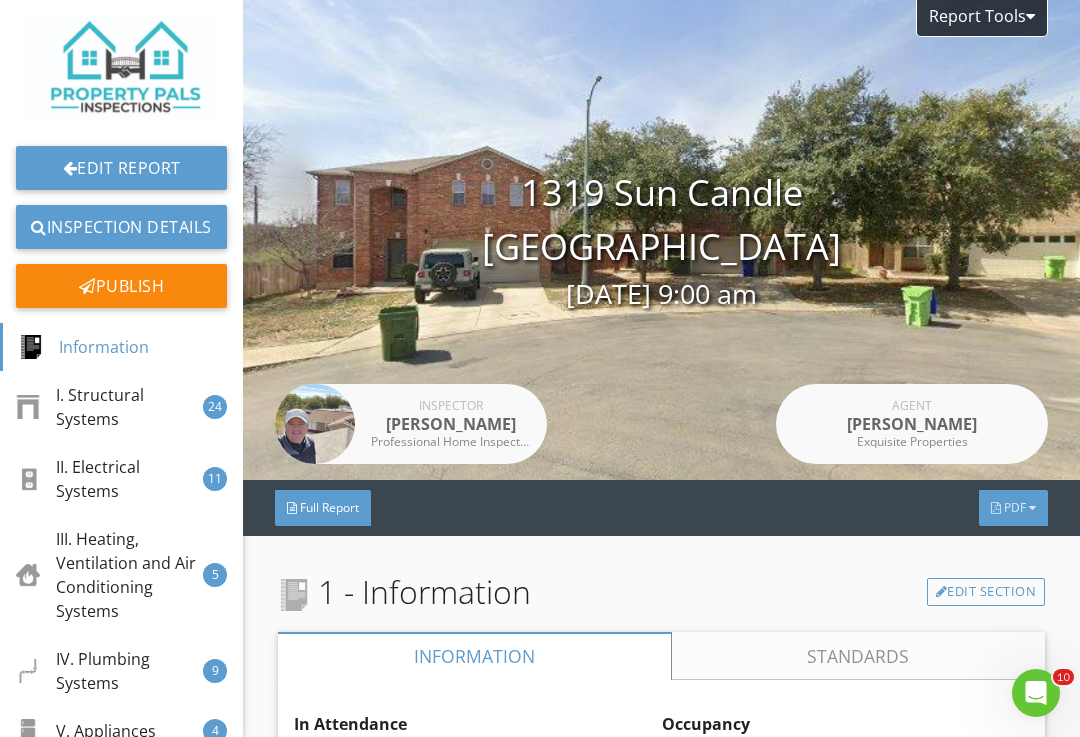 click on "PDF" at bounding box center [1013, 508] 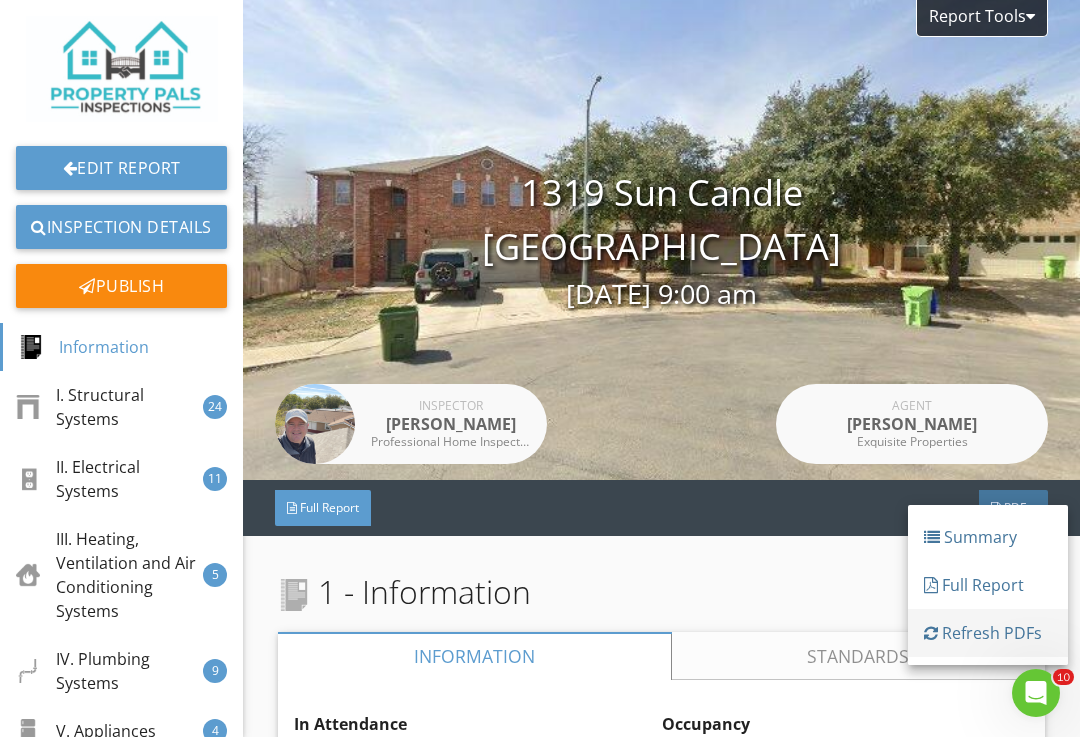 click on "Refresh PDFs" at bounding box center [988, 633] 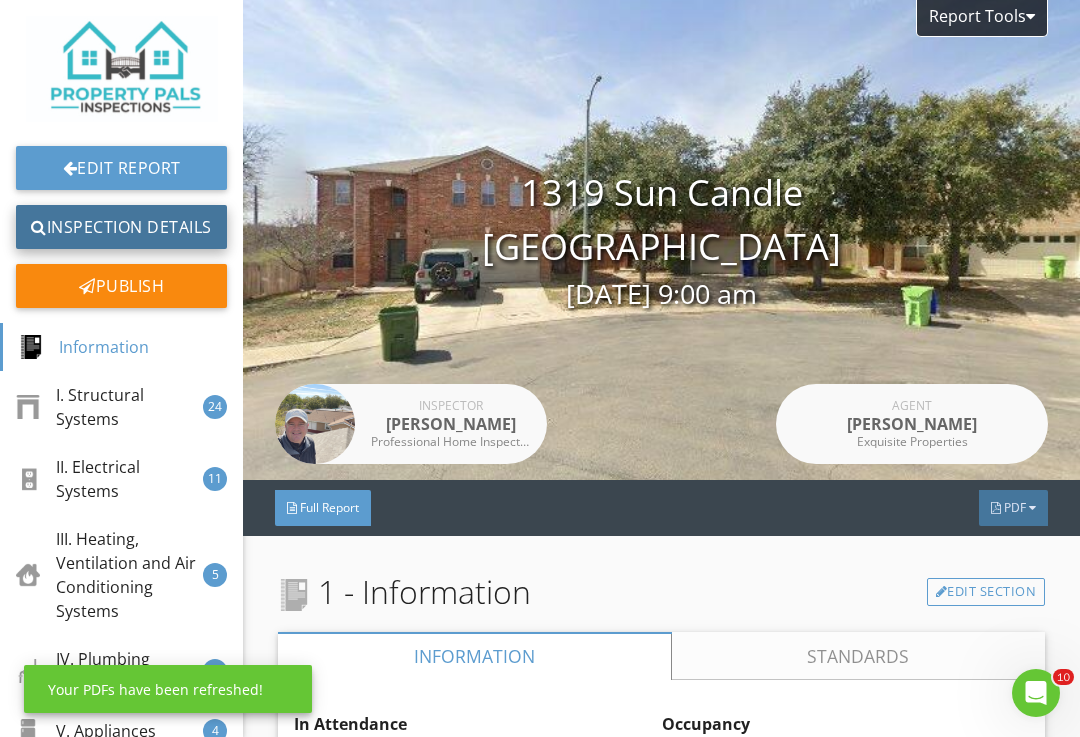 click on "Inspection Details" at bounding box center [121, 227] 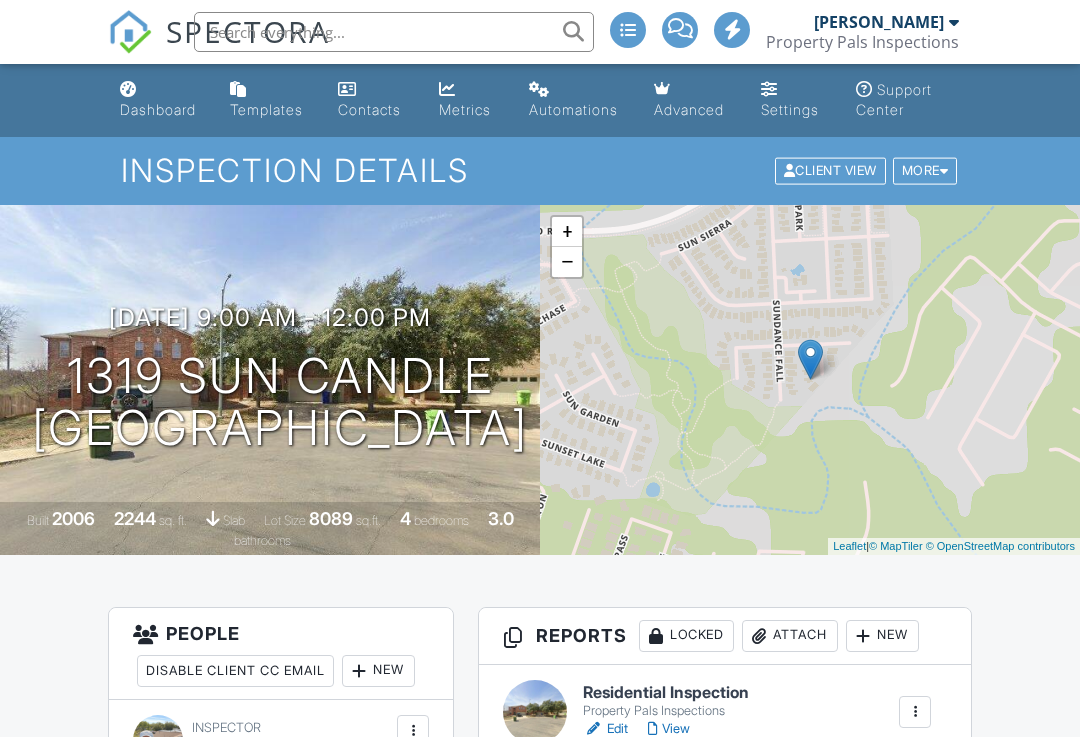 scroll, scrollTop: 0, scrollLeft: 0, axis: both 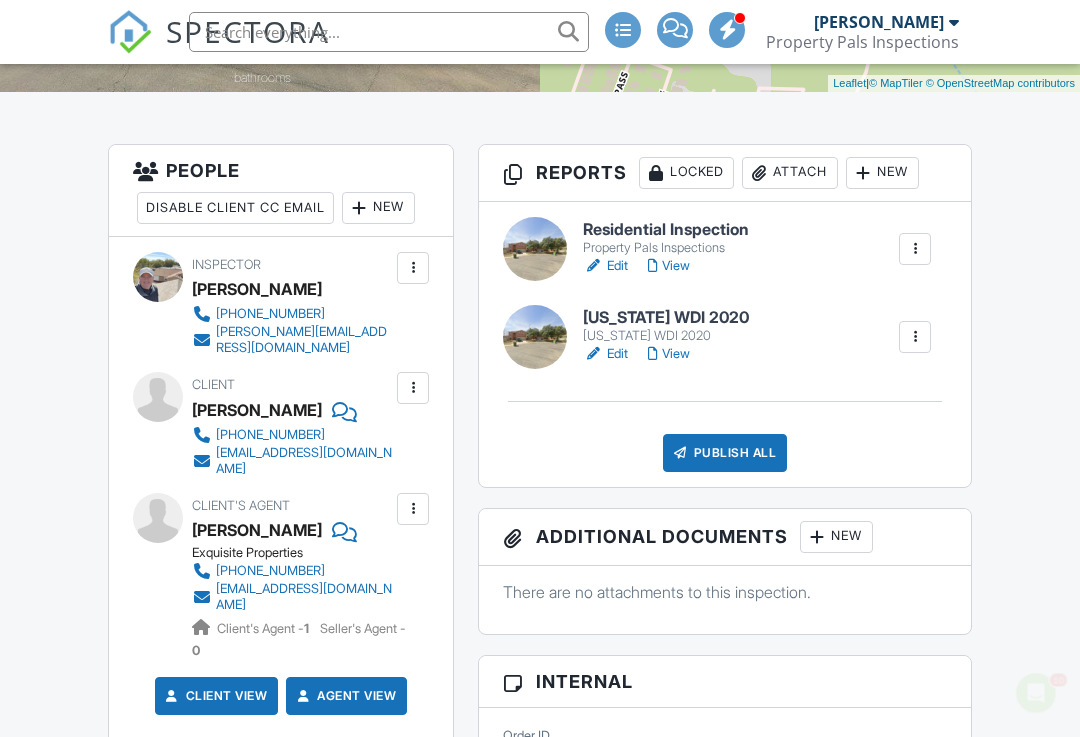 click on "[US_STATE] WDI 2020" at bounding box center [666, 318] 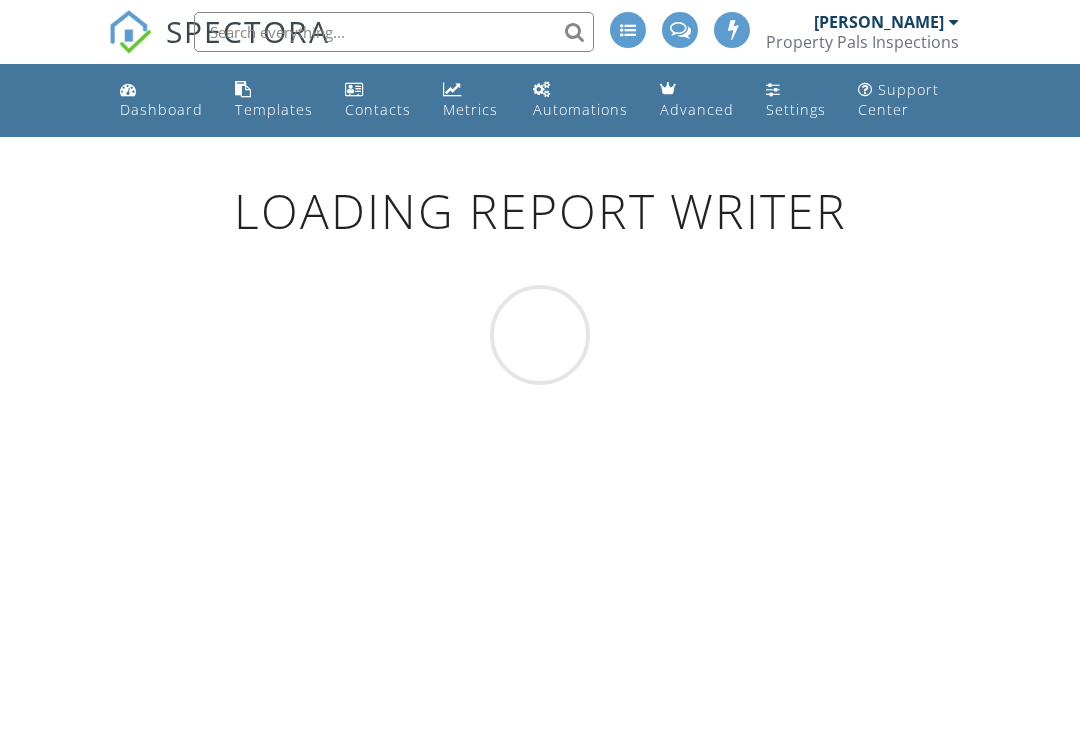 scroll, scrollTop: 0, scrollLeft: 0, axis: both 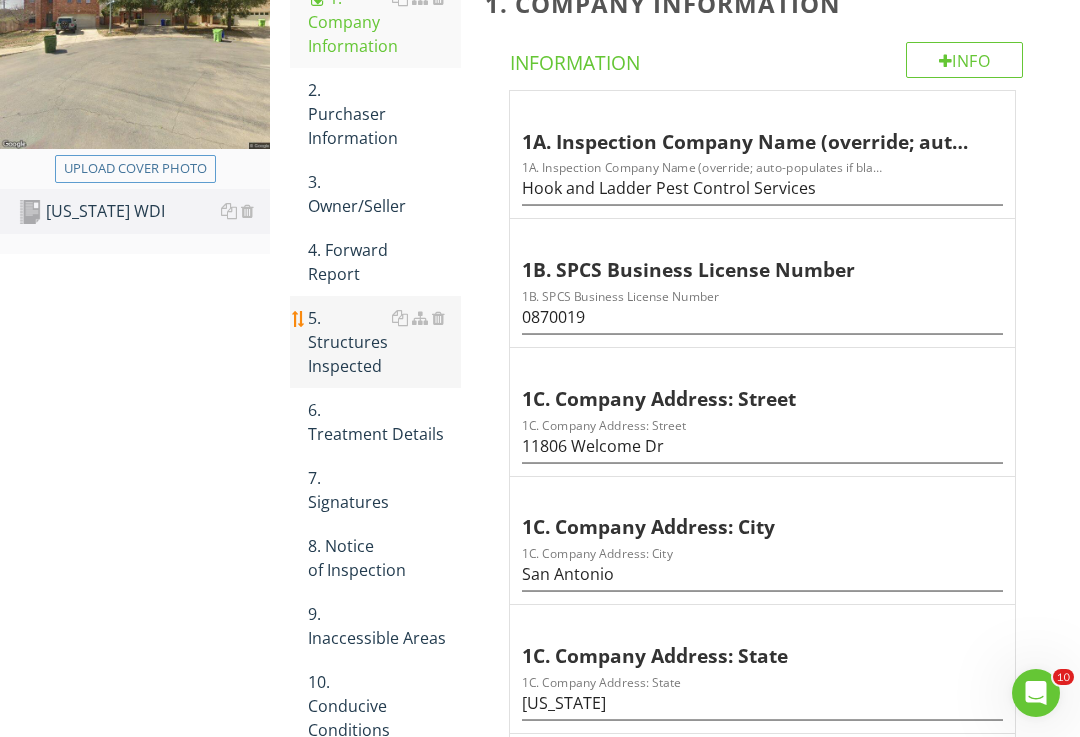 click on "5. Structures Inspected" at bounding box center (384, 342) 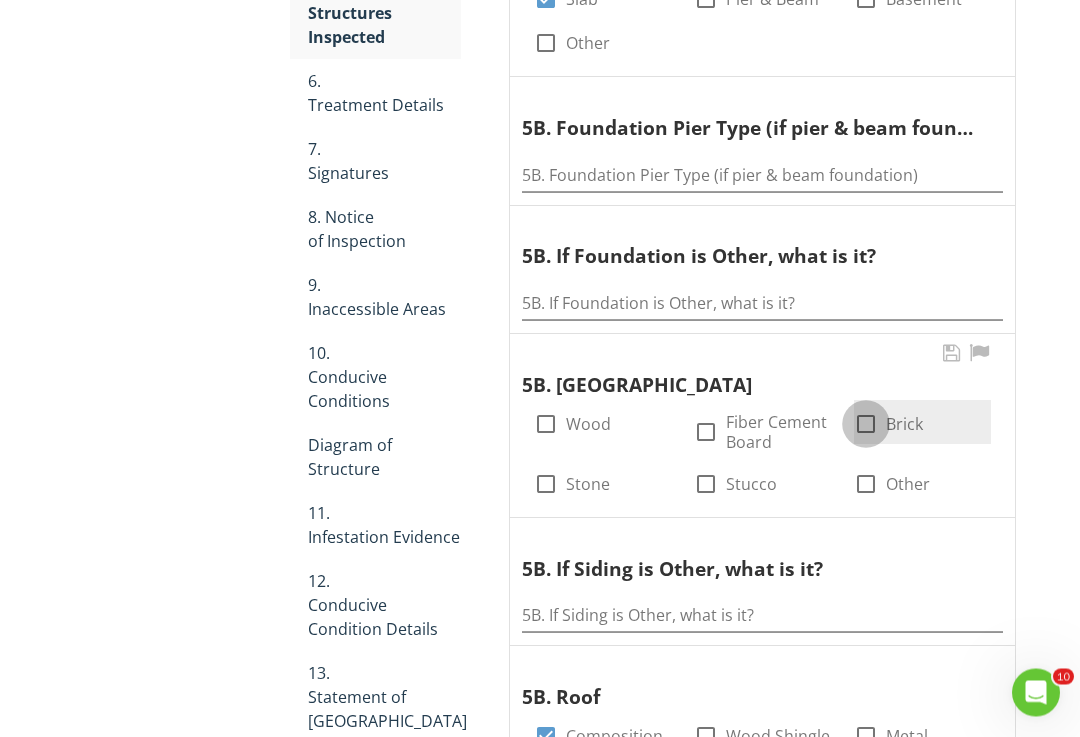 scroll, scrollTop: 671, scrollLeft: 0, axis: vertical 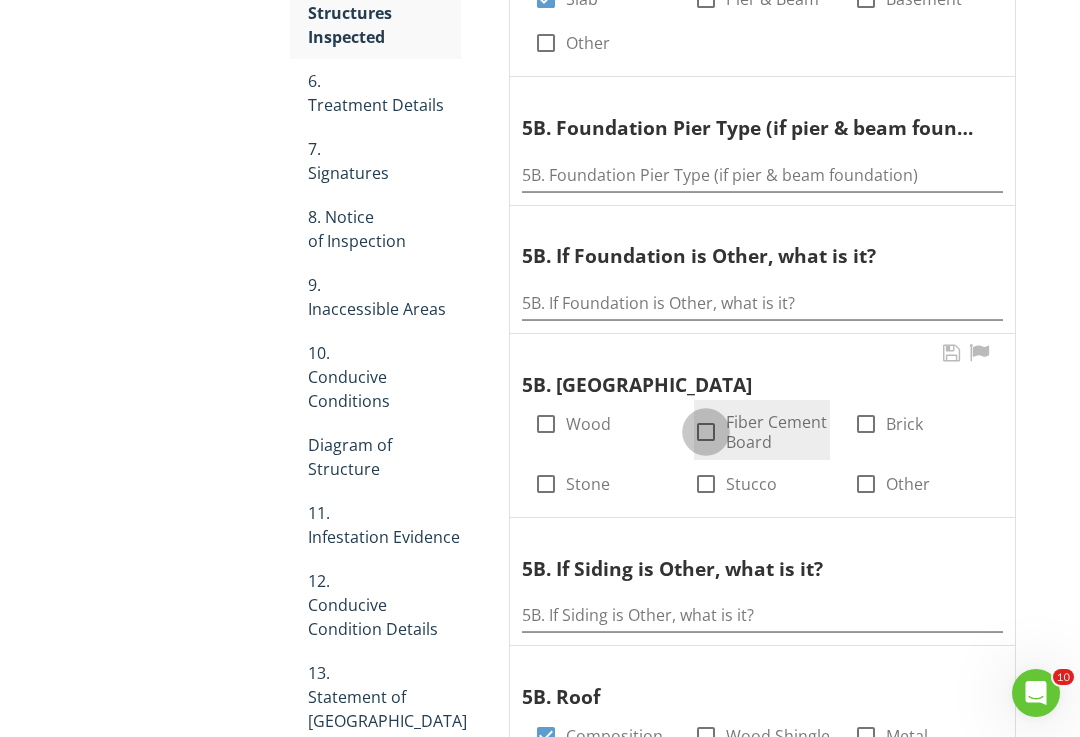 click at bounding box center [706, 432] 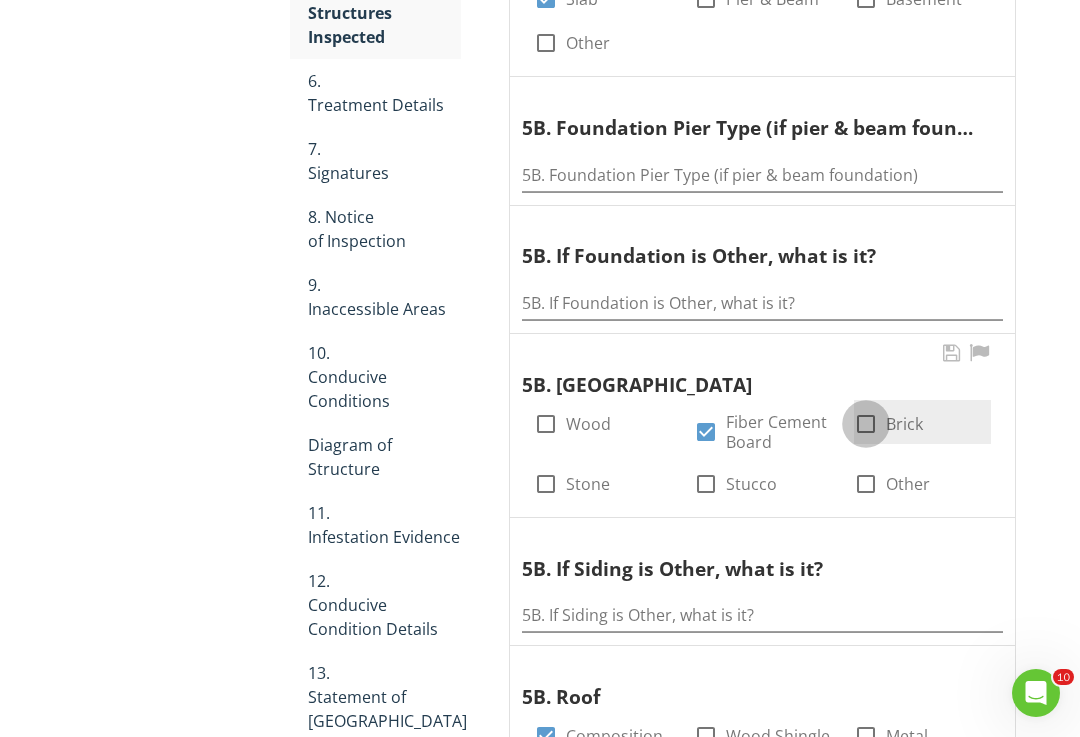 click at bounding box center (866, 424) 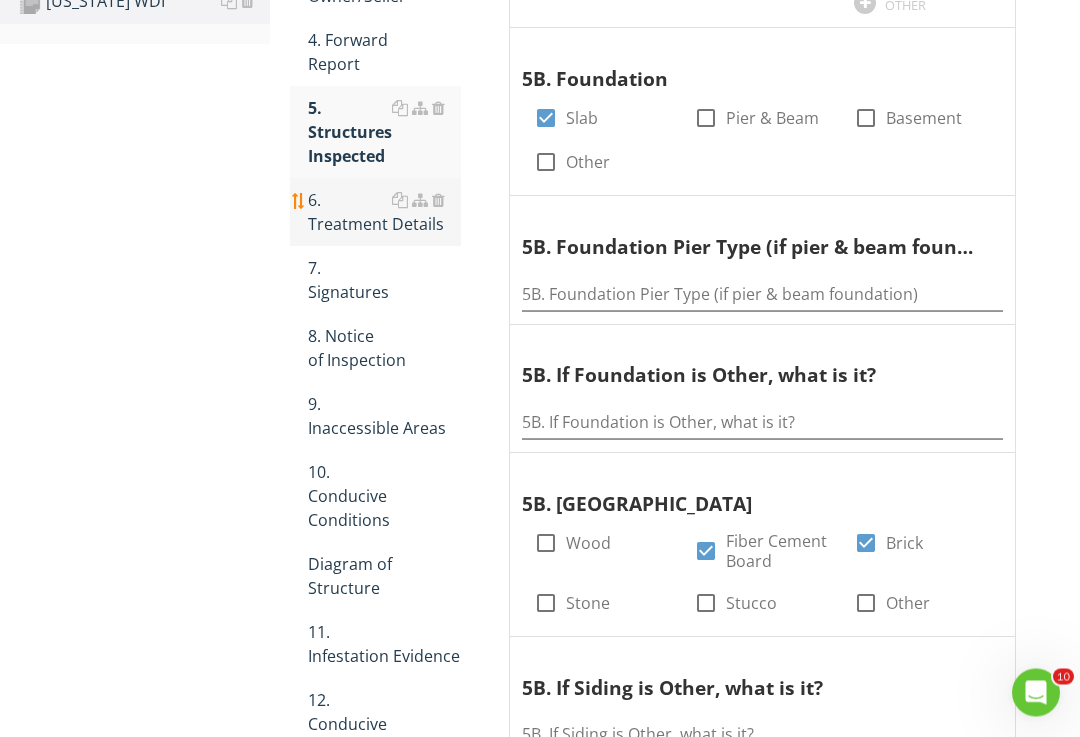scroll, scrollTop: 552, scrollLeft: 0, axis: vertical 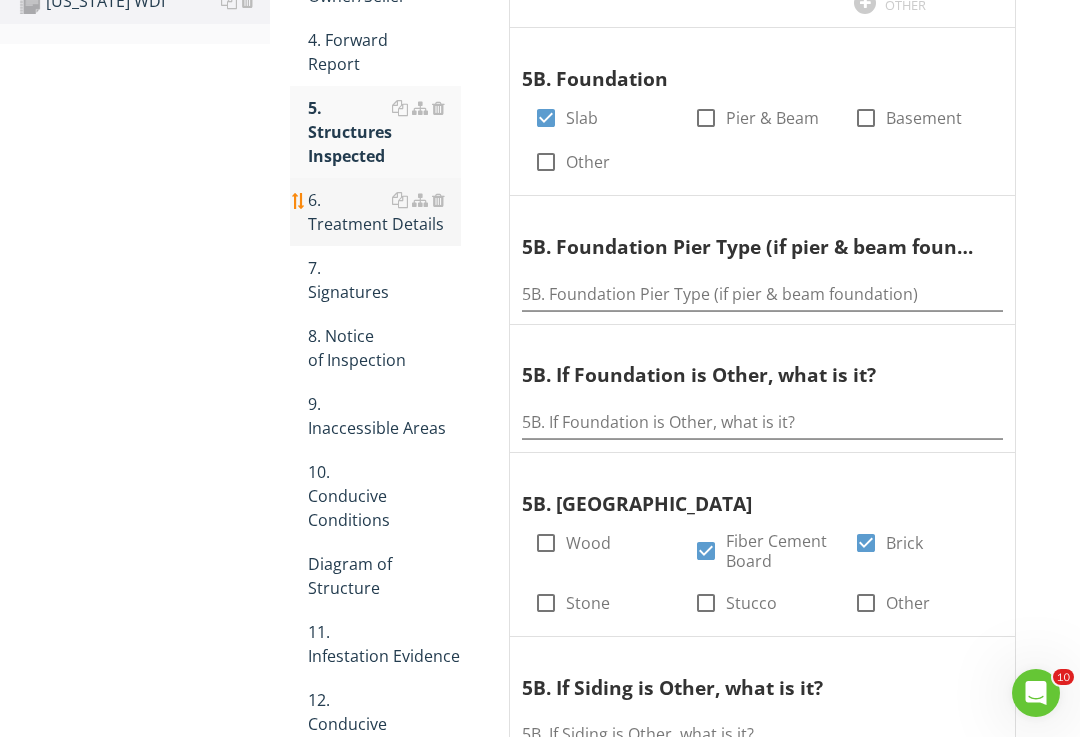 click on "6. Treatment Details" at bounding box center (384, 212) 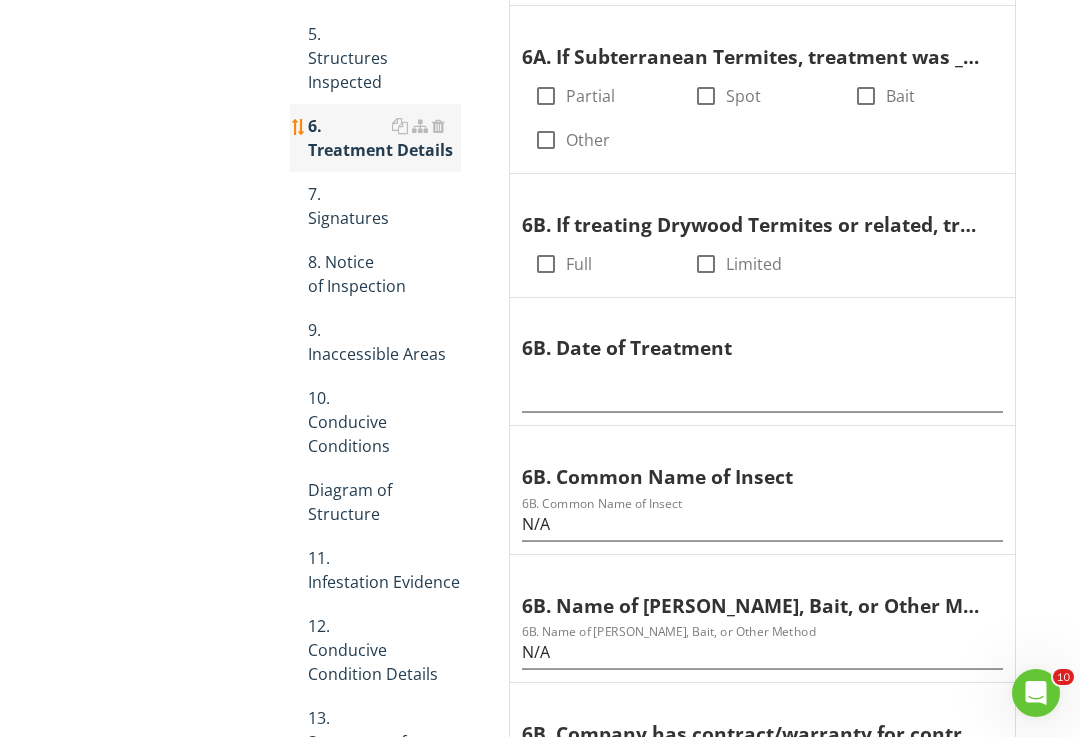 scroll, scrollTop: 693, scrollLeft: 0, axis: vertical 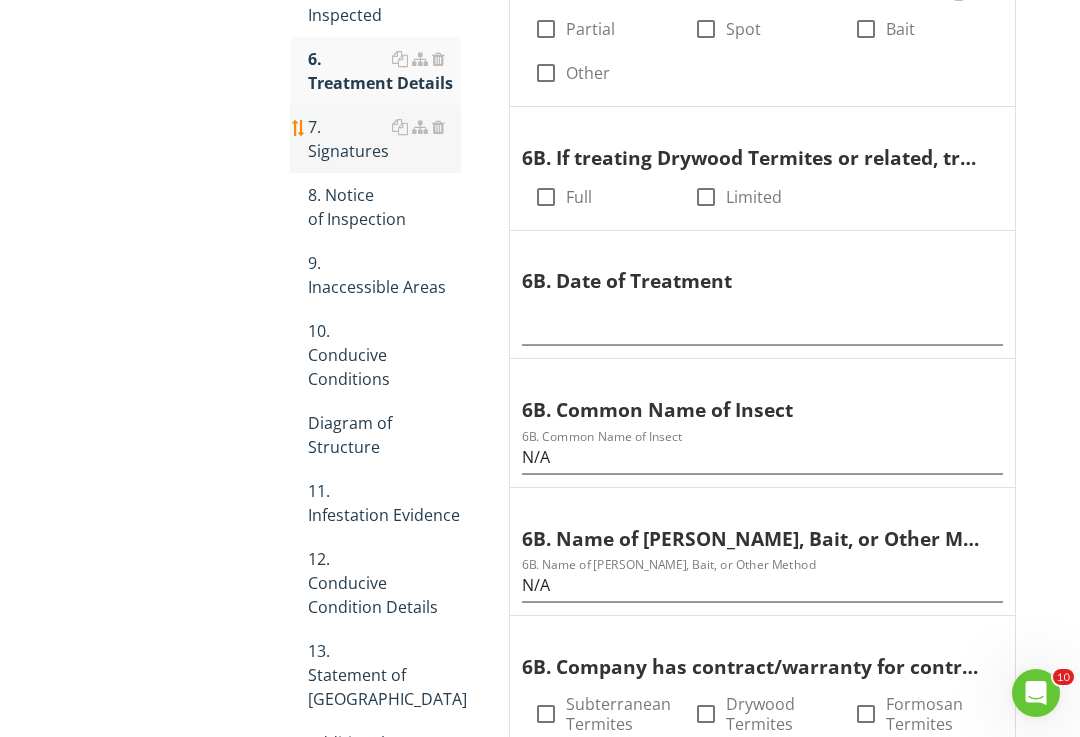 click on "7. Signatures" at bounding box center (384, 139) 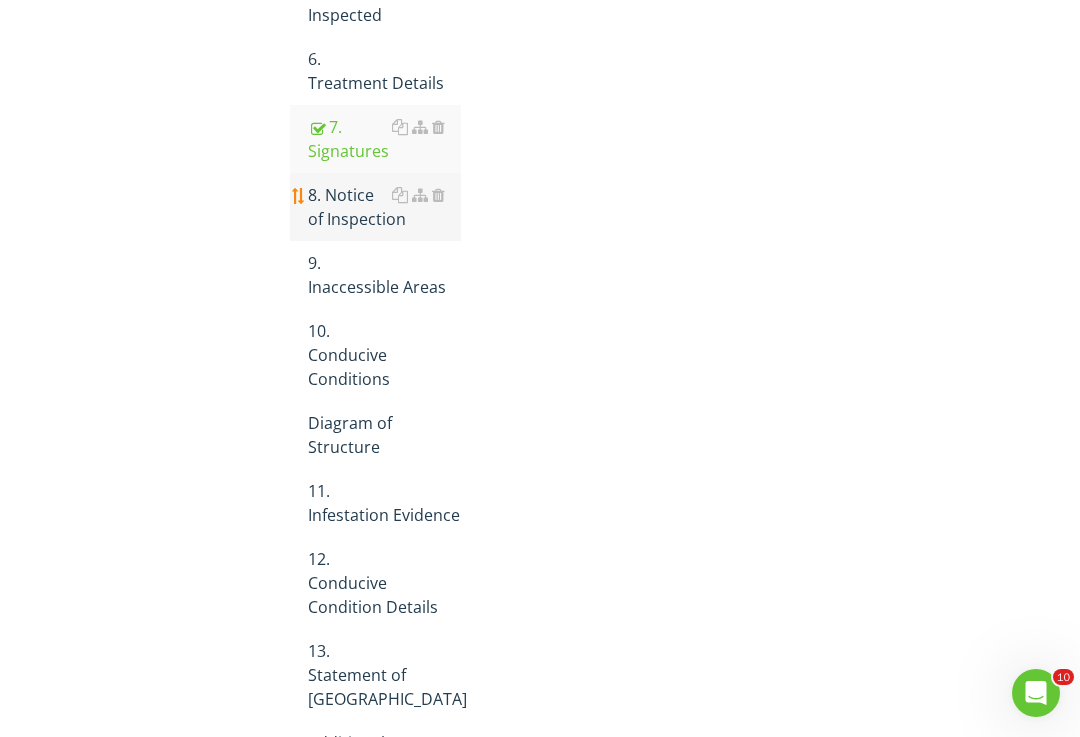 click on "8. Notice of Inspection" at bounding box center (384, 207) 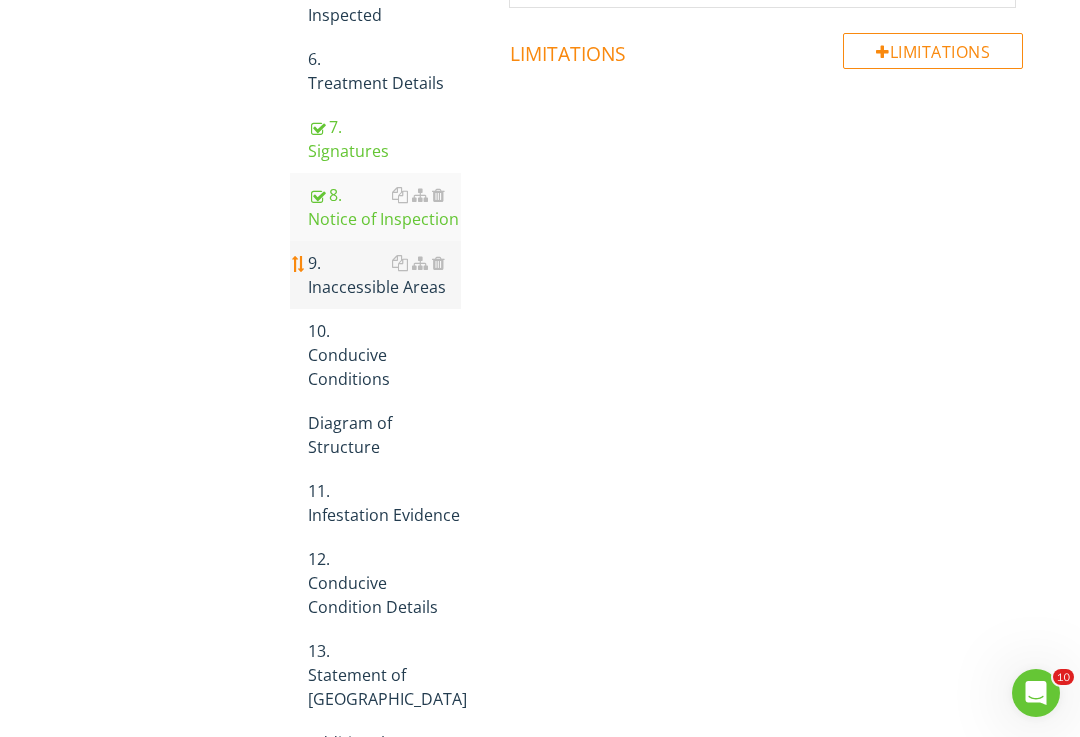click on "9. Inaccessible Areas" at bounding box center [384, 275] 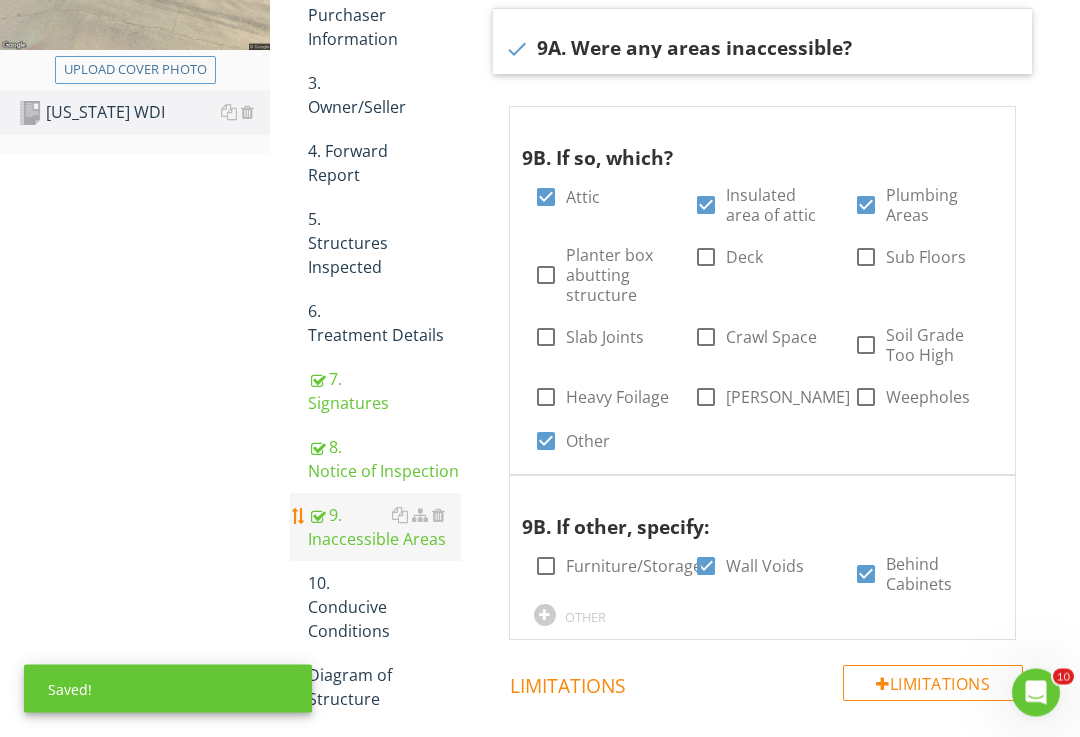 scroll, scrollTop: 429, scrollLeft: 0, axis: vertical 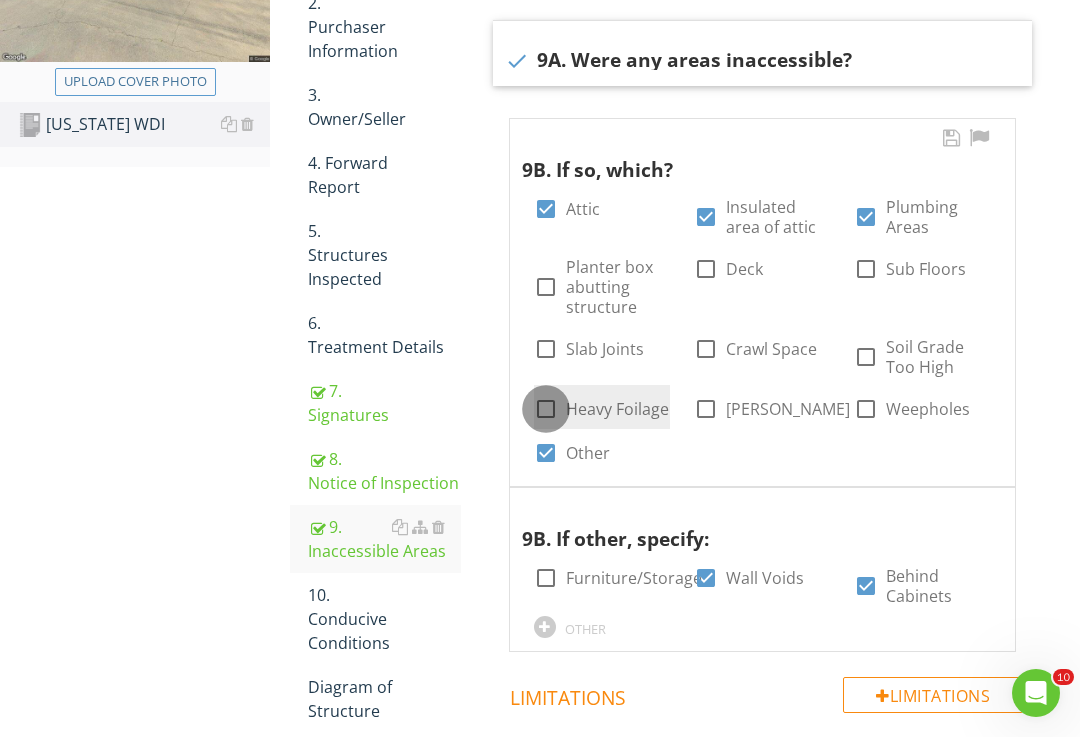 click at bounding box center [546, 409] 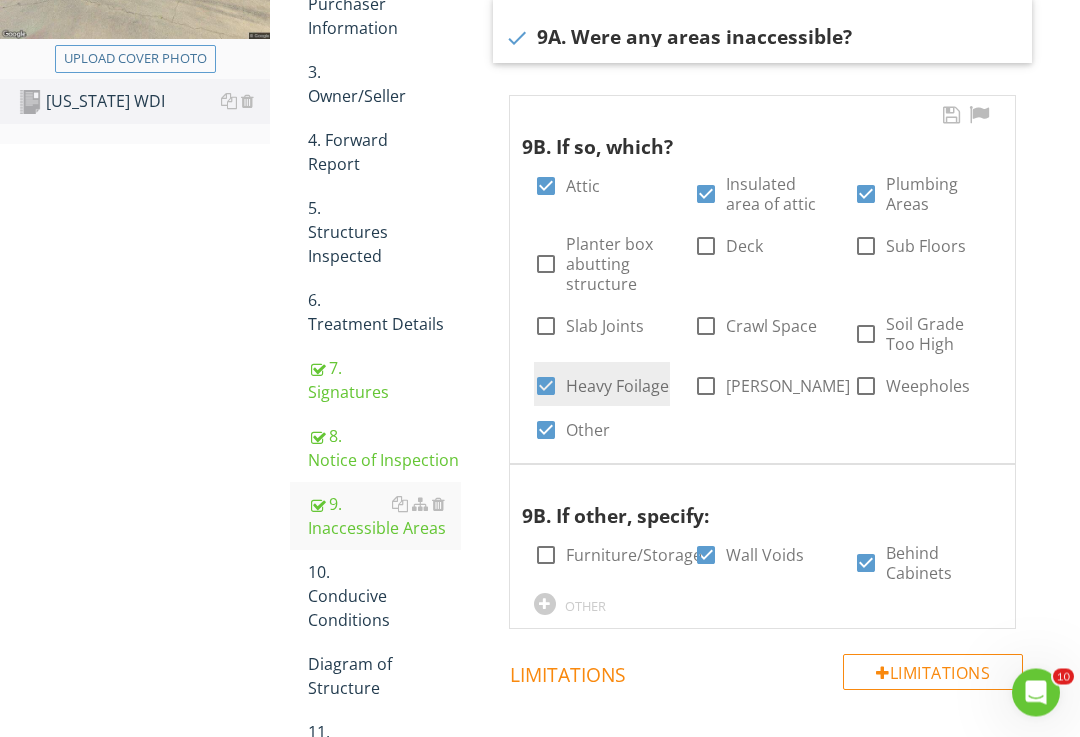 scroll, scrollTop: 452, scrollLeft: 0, axis: vertical 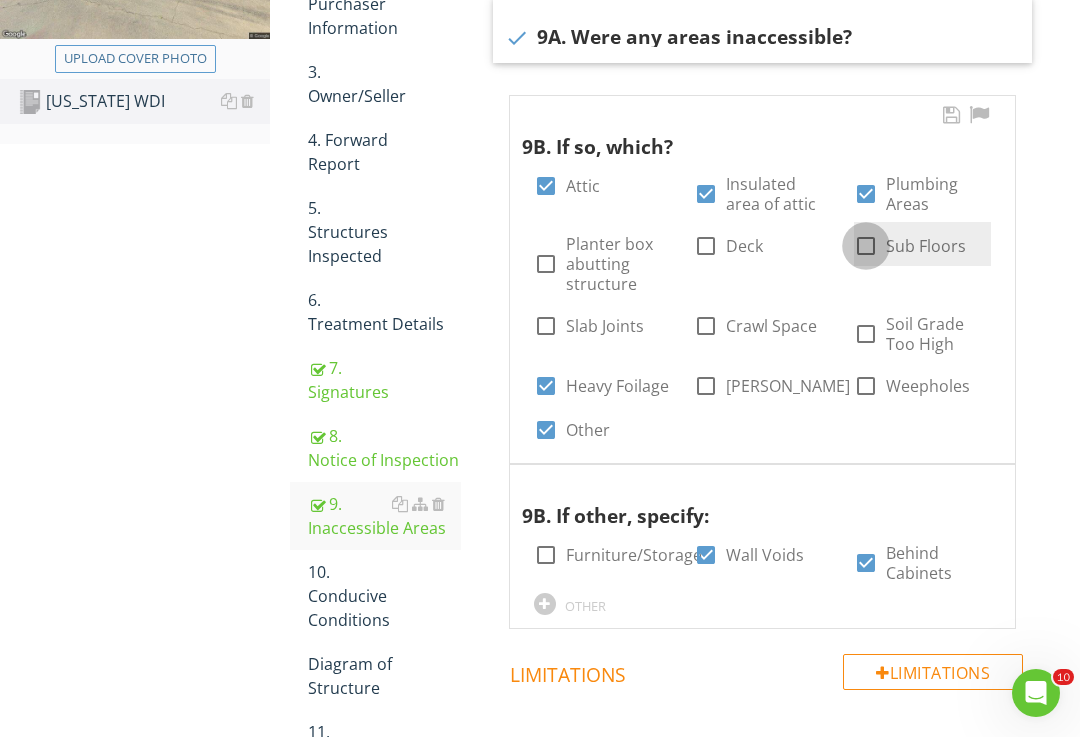 click at bounding box center [866, 246] 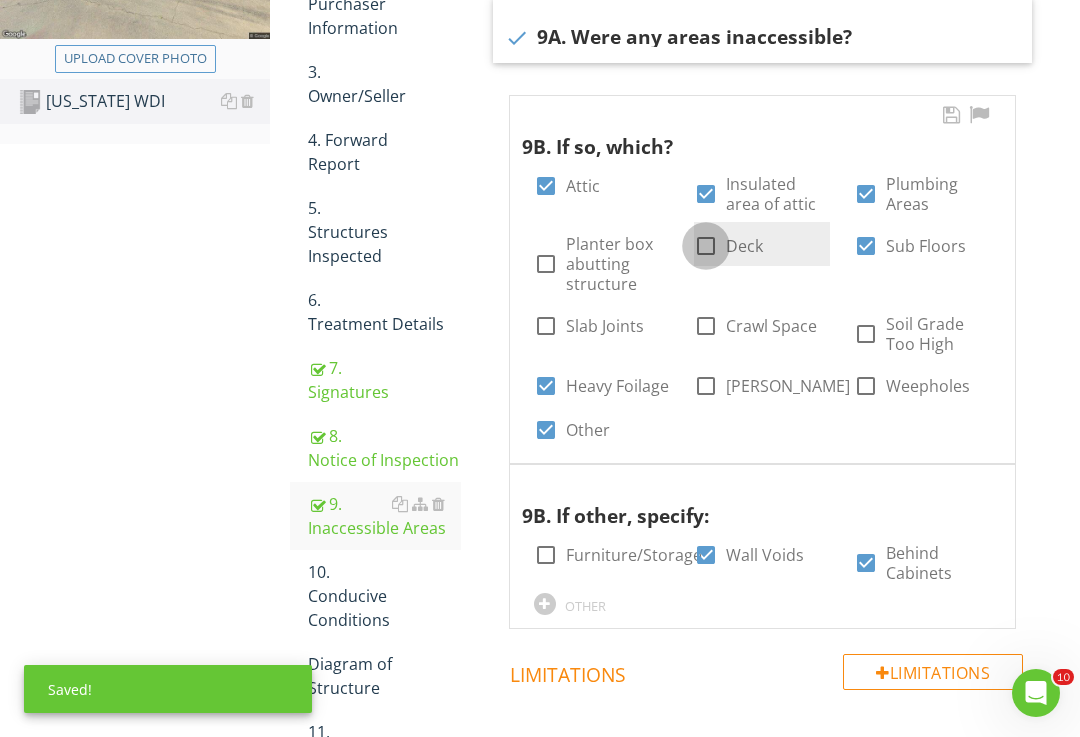 click at bounding box center [706, 246] 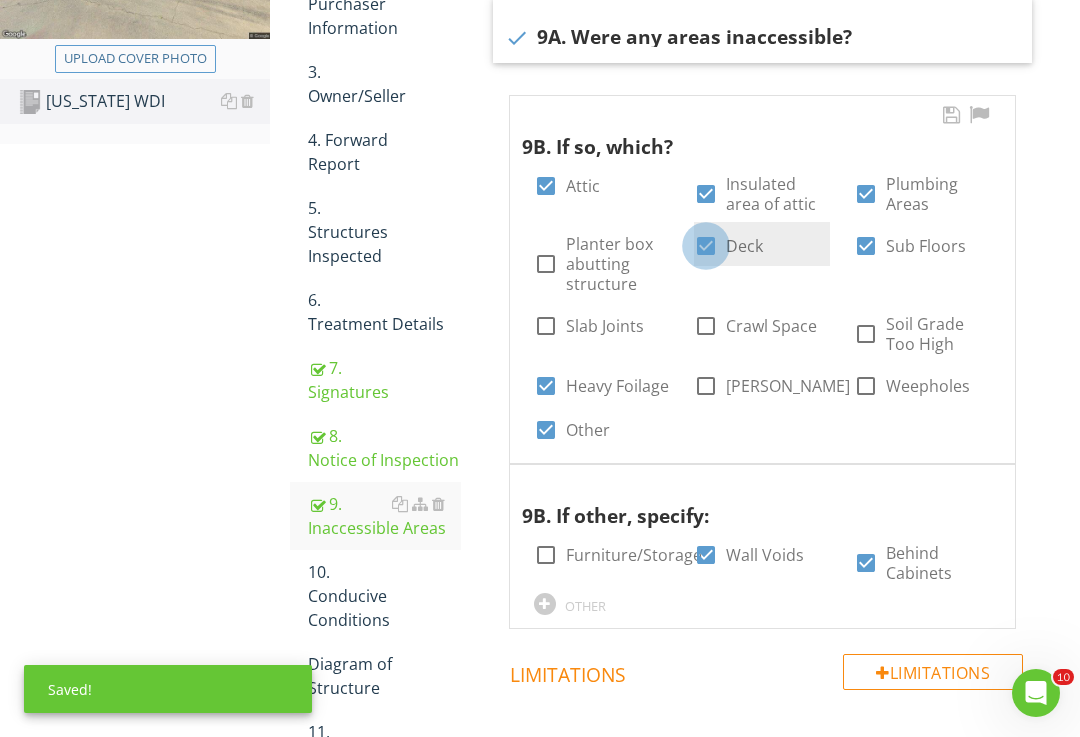 checkbox on "true" 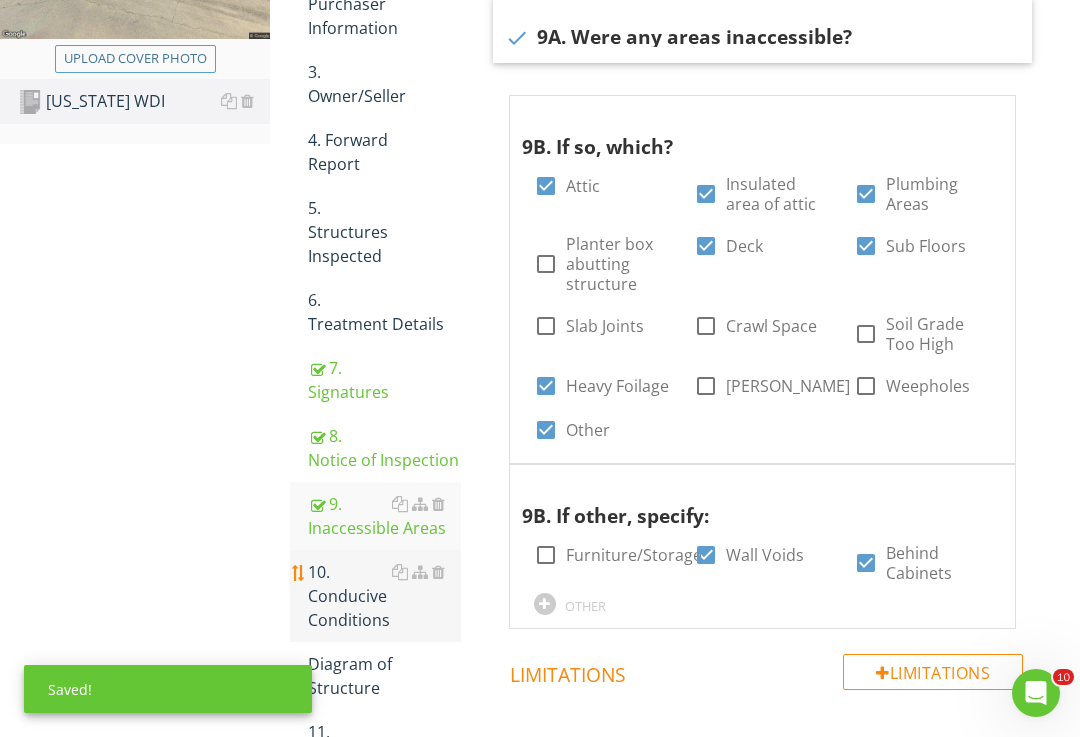 click on "10. Conducive Conditions" at bounding box center [384, 596] 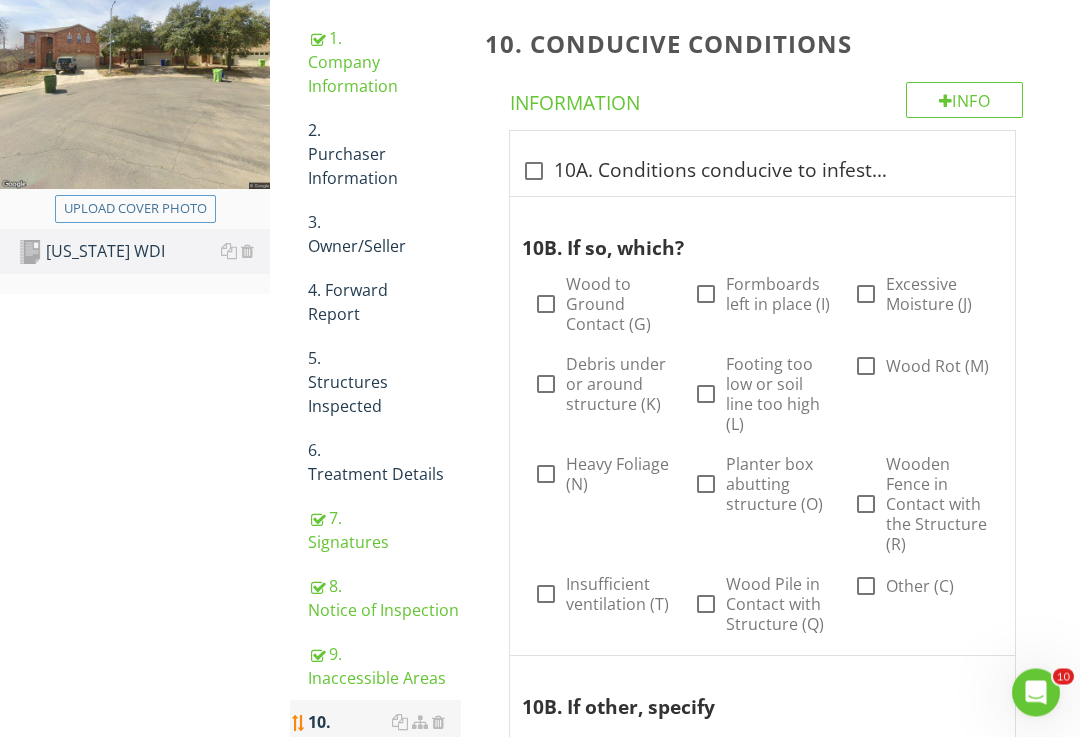 scroll, scrollTop: 299, scrollLeft: 0, axis: vertical 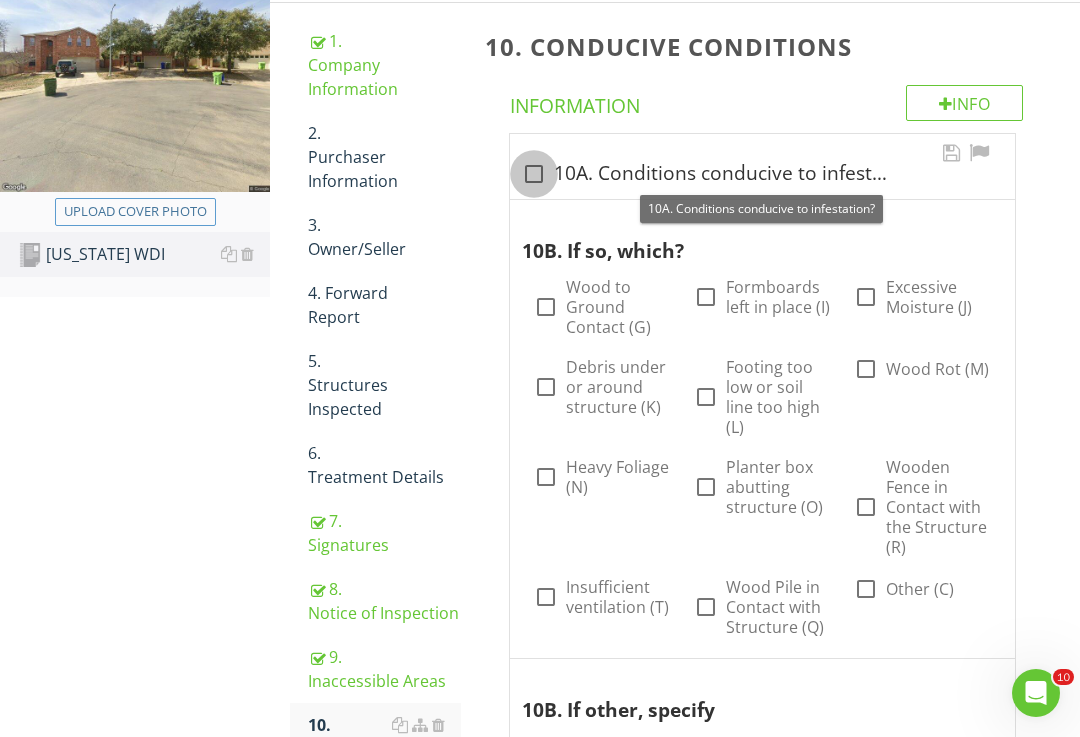 click at bounding box center [534, 174] 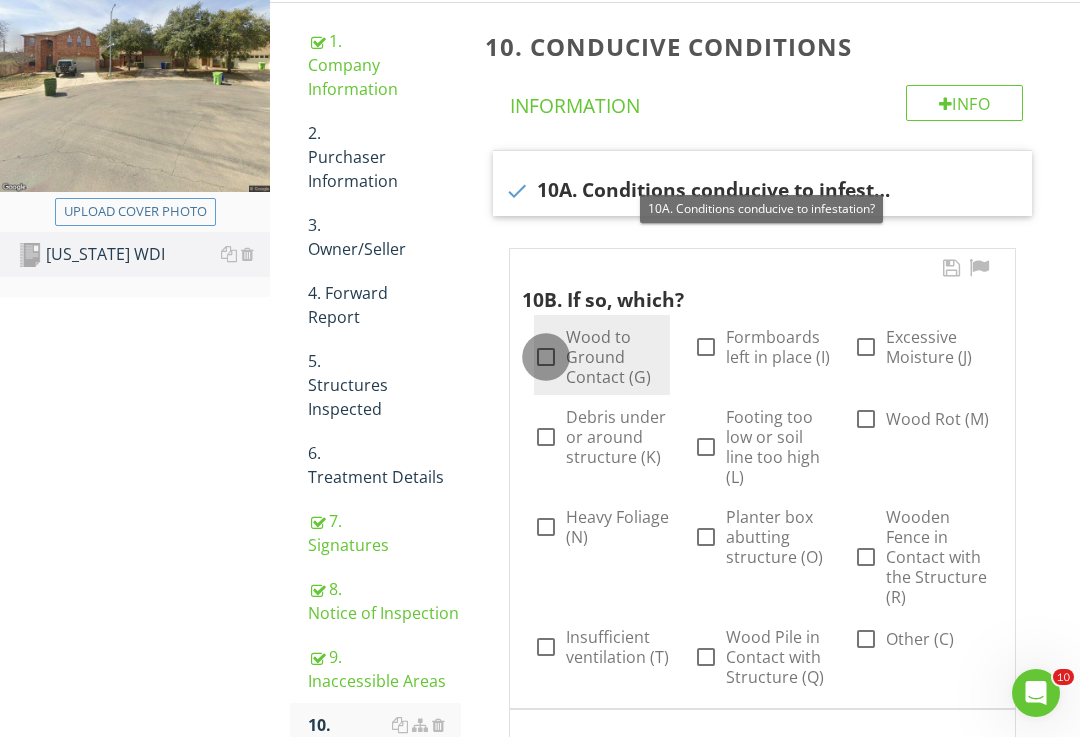 click at bounding box center (546, 357) 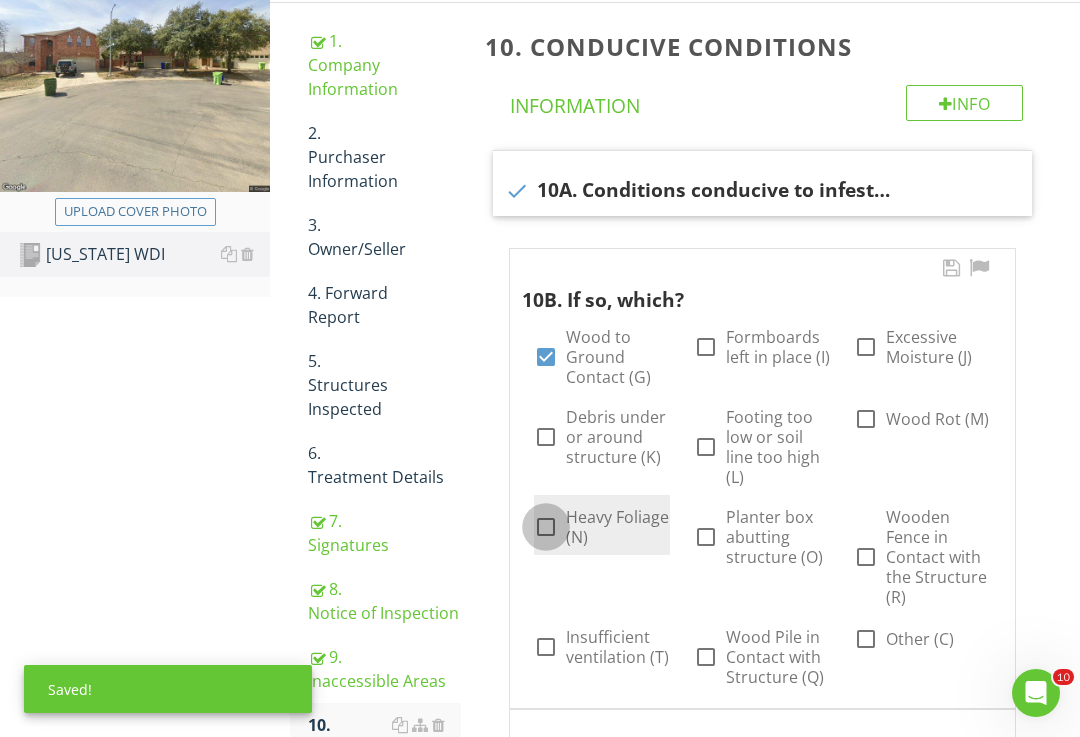 click at bounding box center [546, 527] 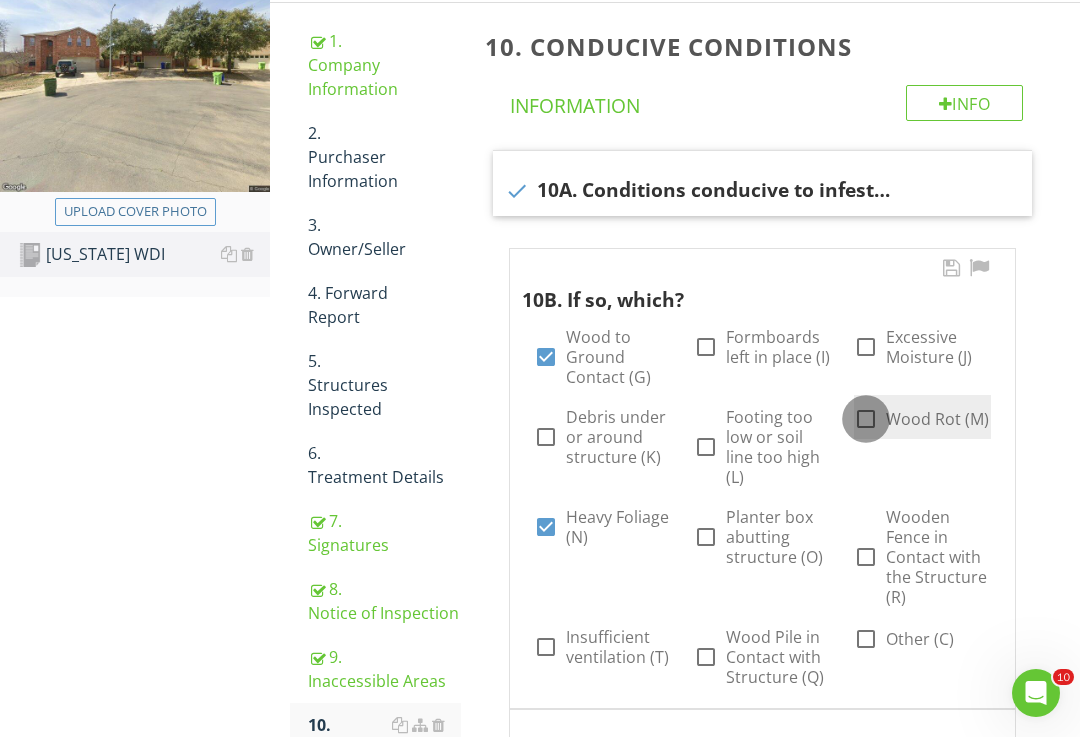 click at bounding box center [866, 419] 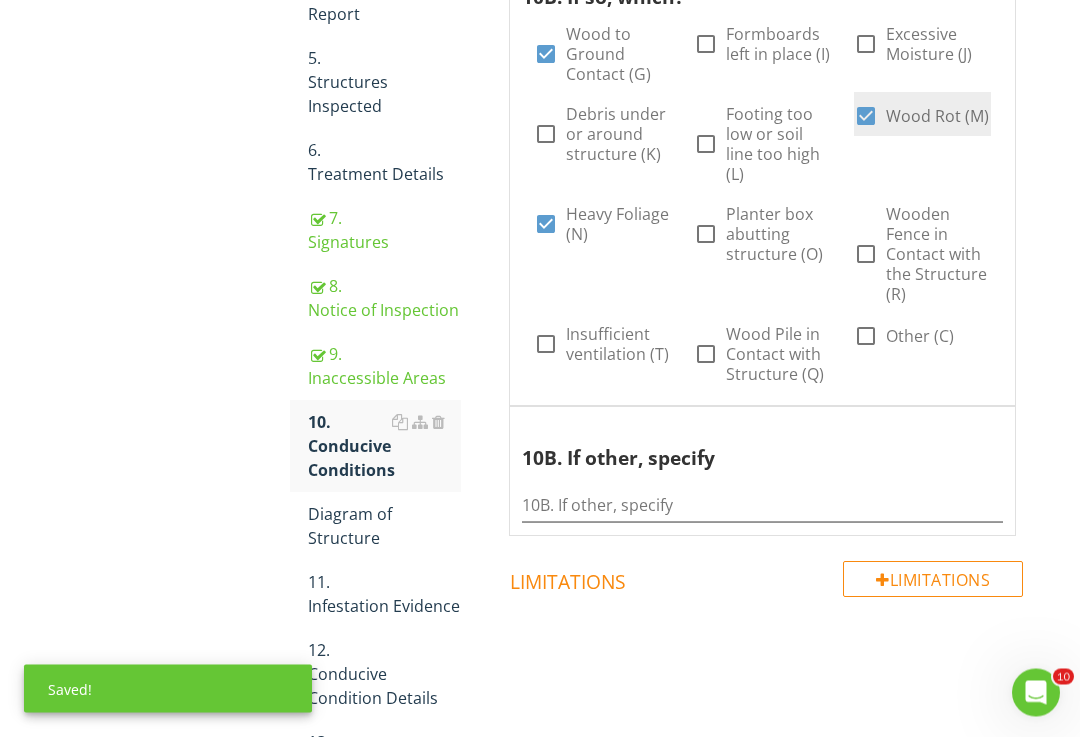 scroll, scrollTop: 602, scrollLeft: 0, axis: vertical 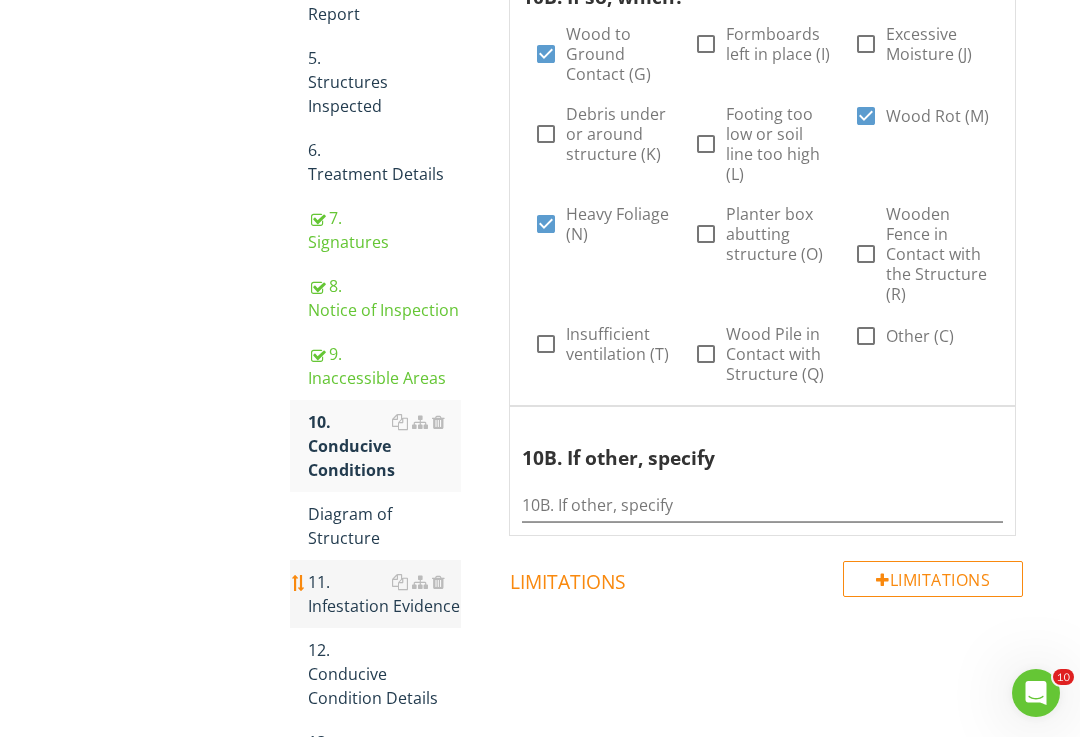 click on "11. Infestation Evidence" at bounding box center (384, 594) 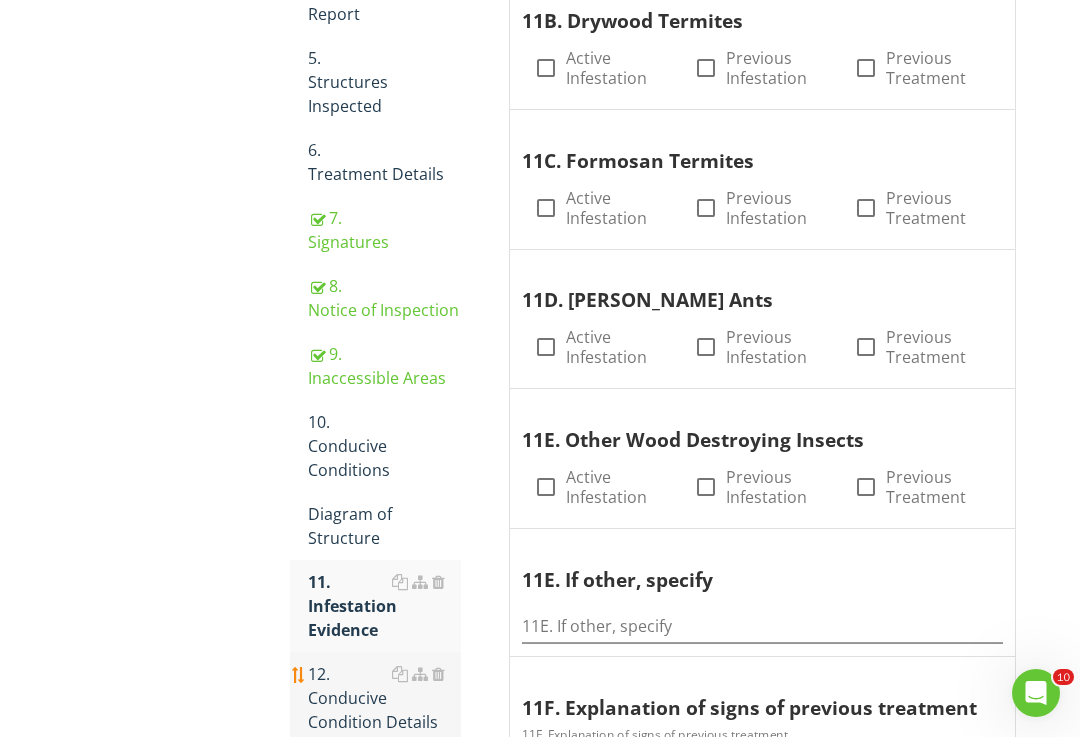 click on "12. Conducive Condition Details" at bounding box center [384, 698] 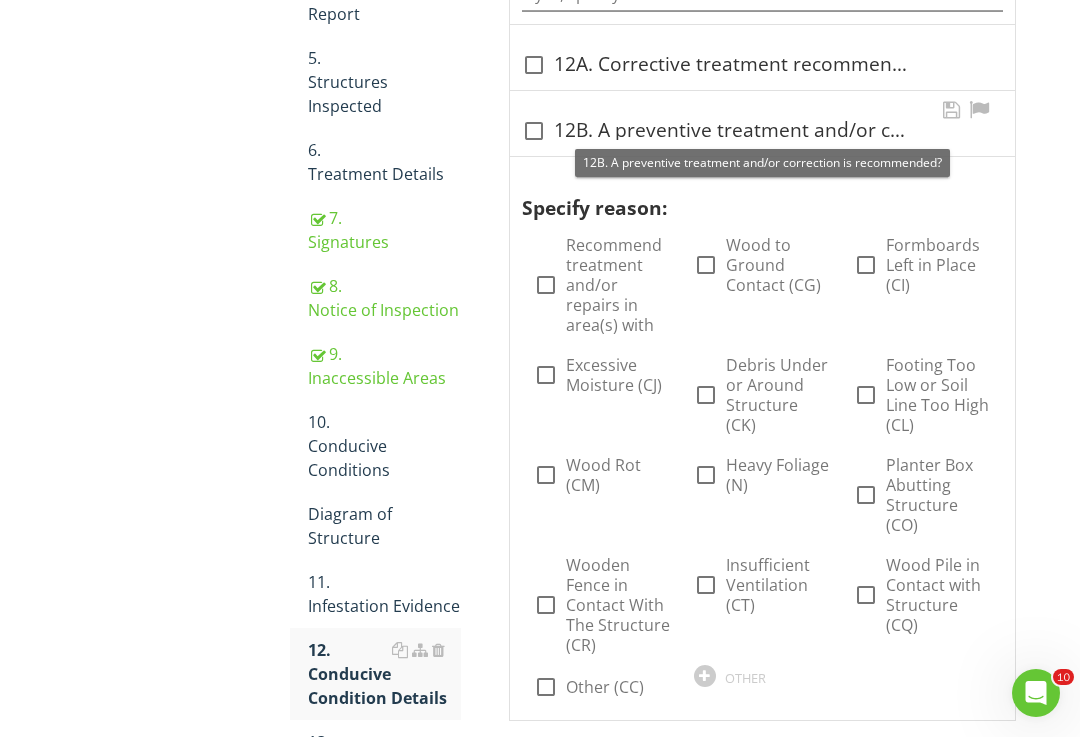 click at bounding box center (534, 131) 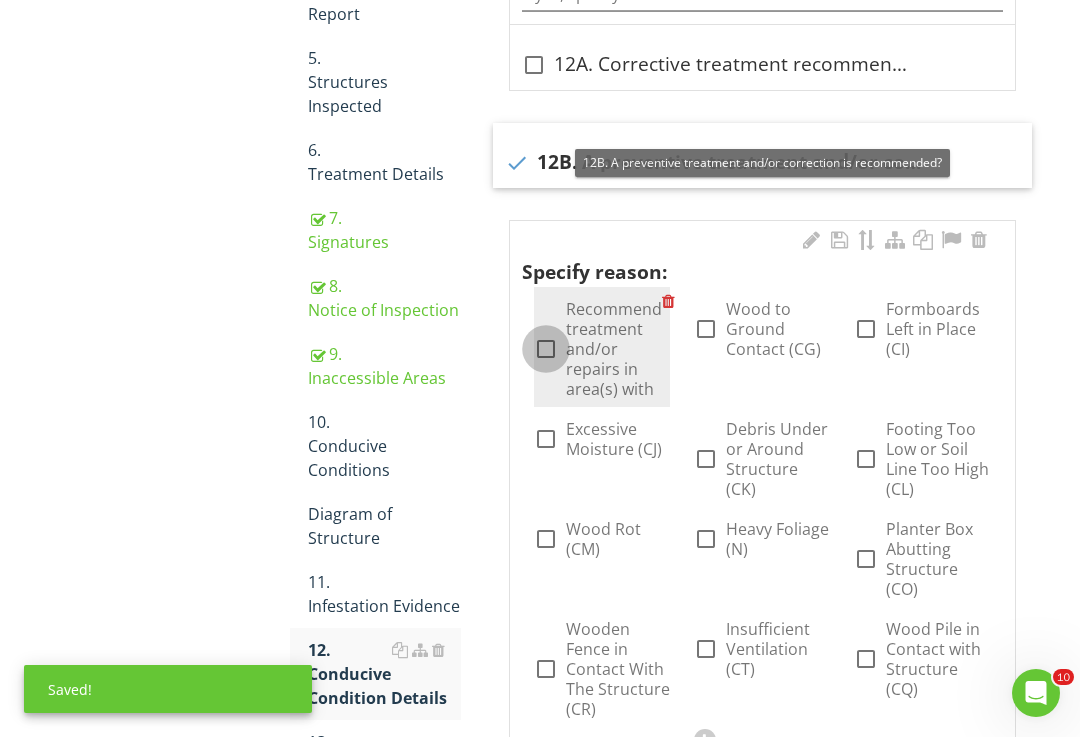 click at bounding box center (546, 349) 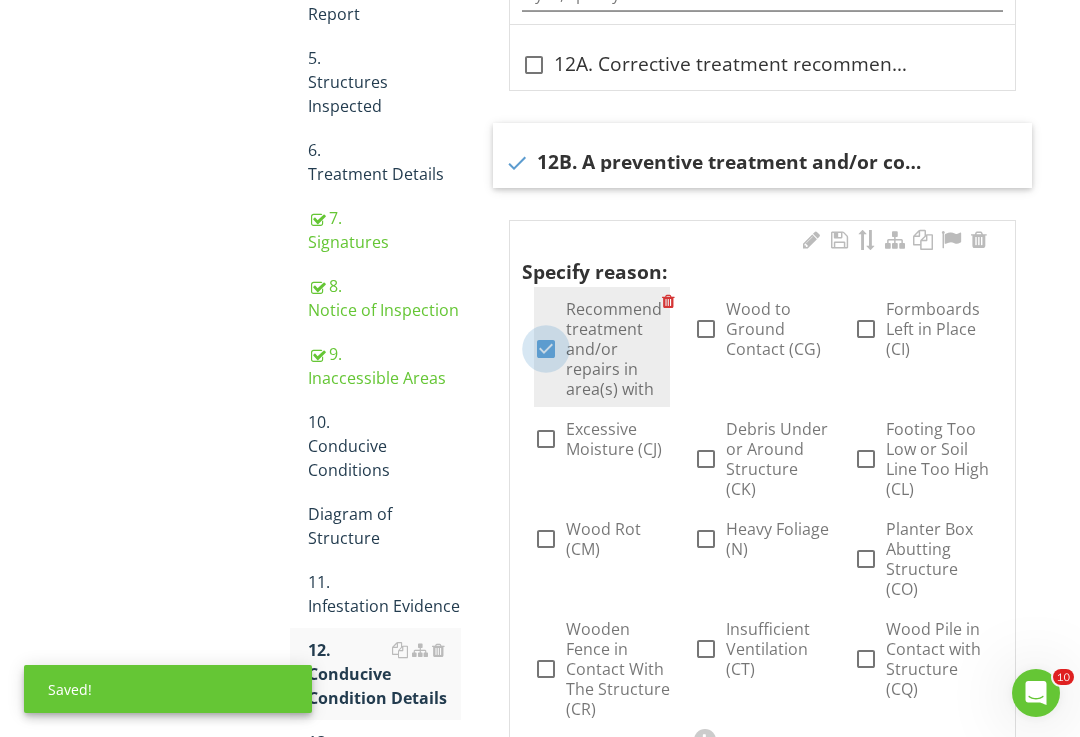 checkbox on "true" 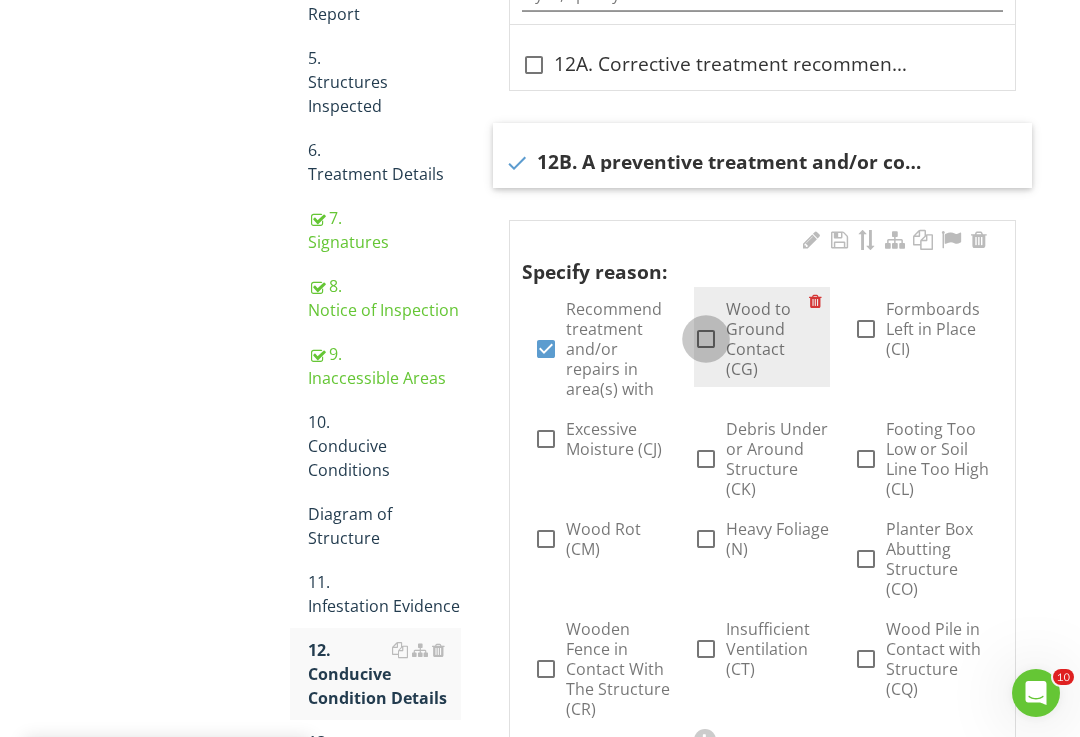 click at bounding box center [706, 339] 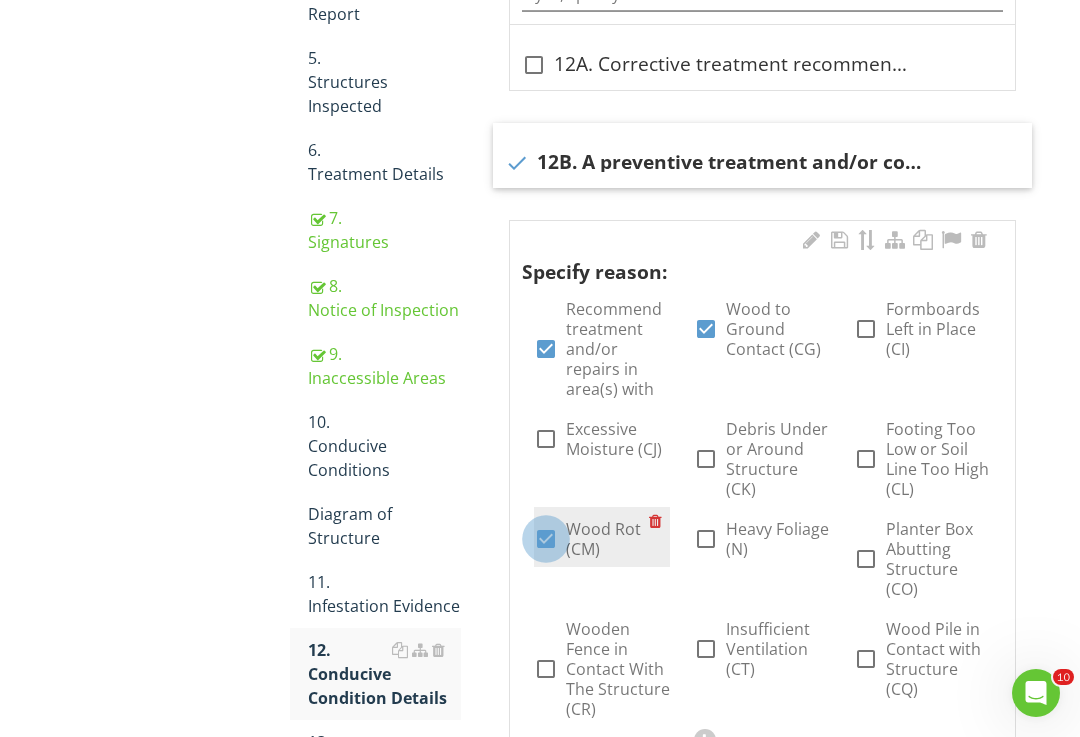 checkbox on "true" 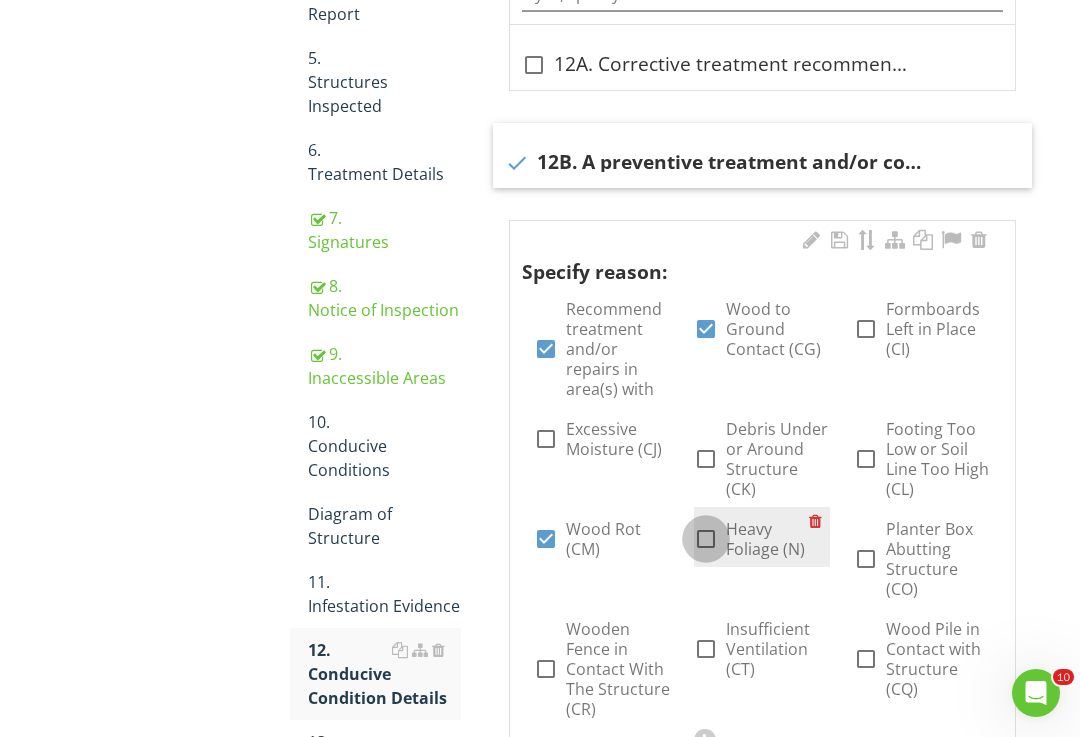click at bounding box center [706, 539] 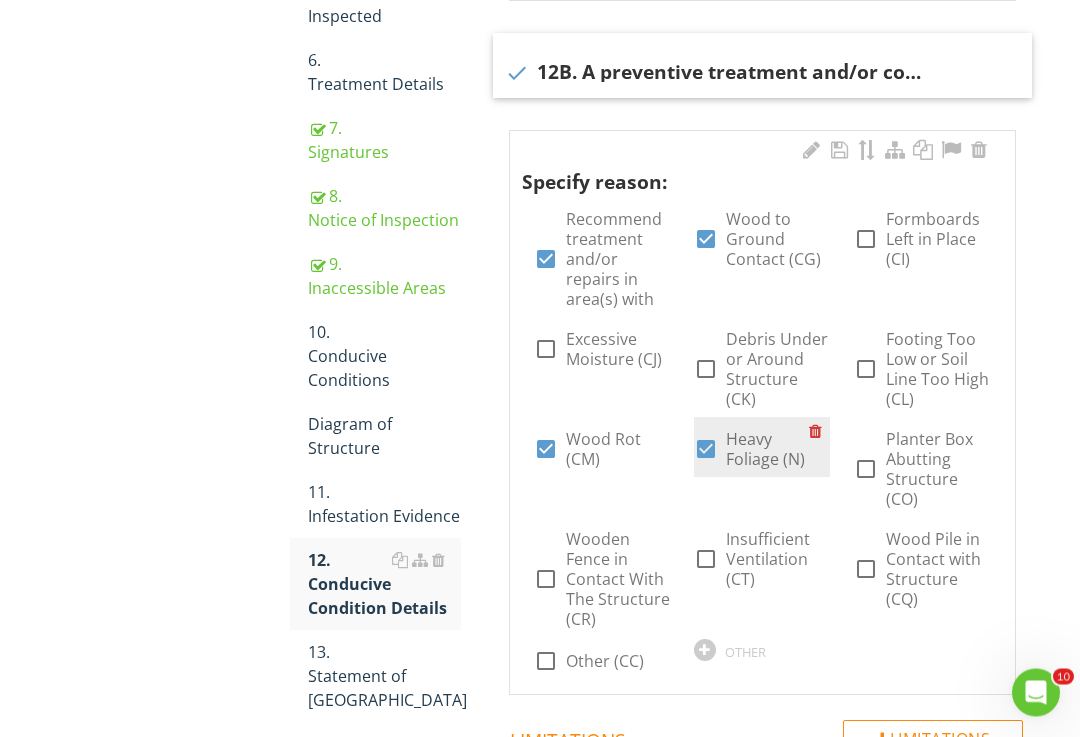 scroll, scrollTop: 692, scrollLeft: 0, axis: vertical 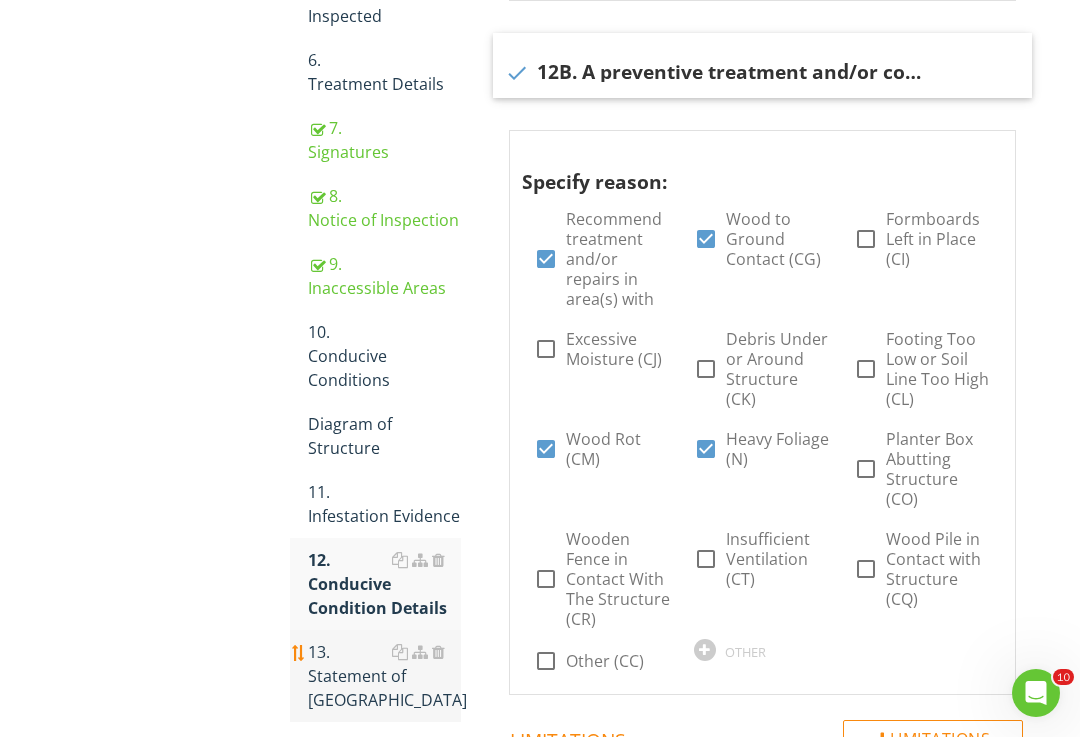 click on "13. Statement of Purchaser" at bounding box center [384, 676] 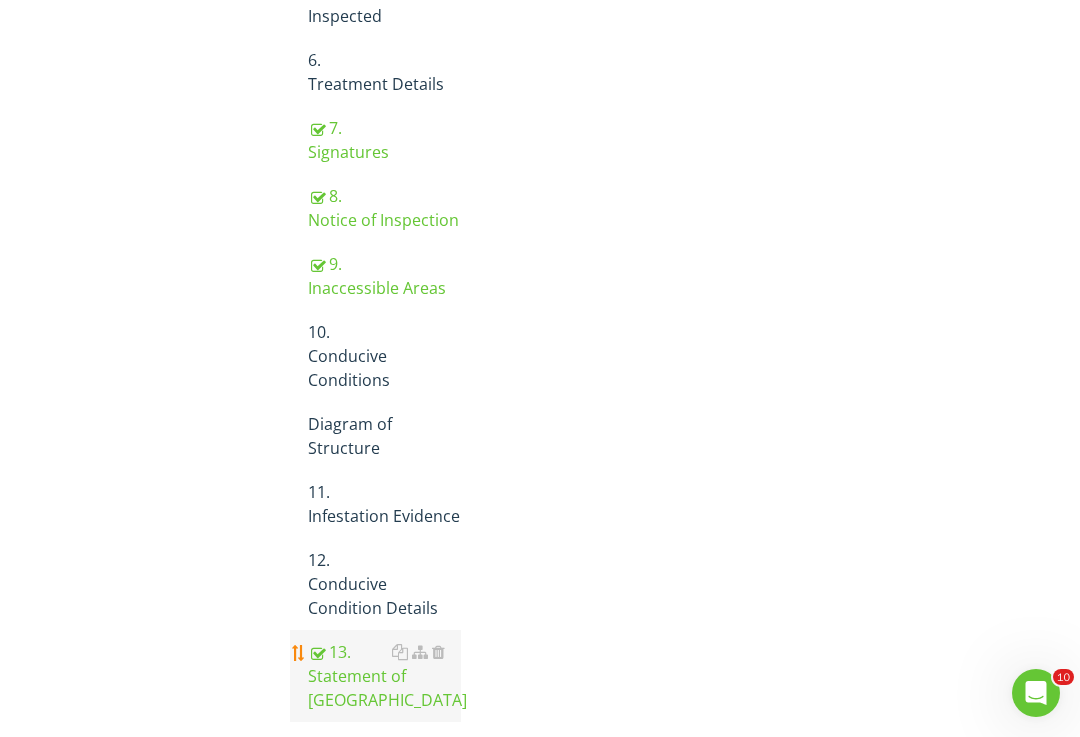 type 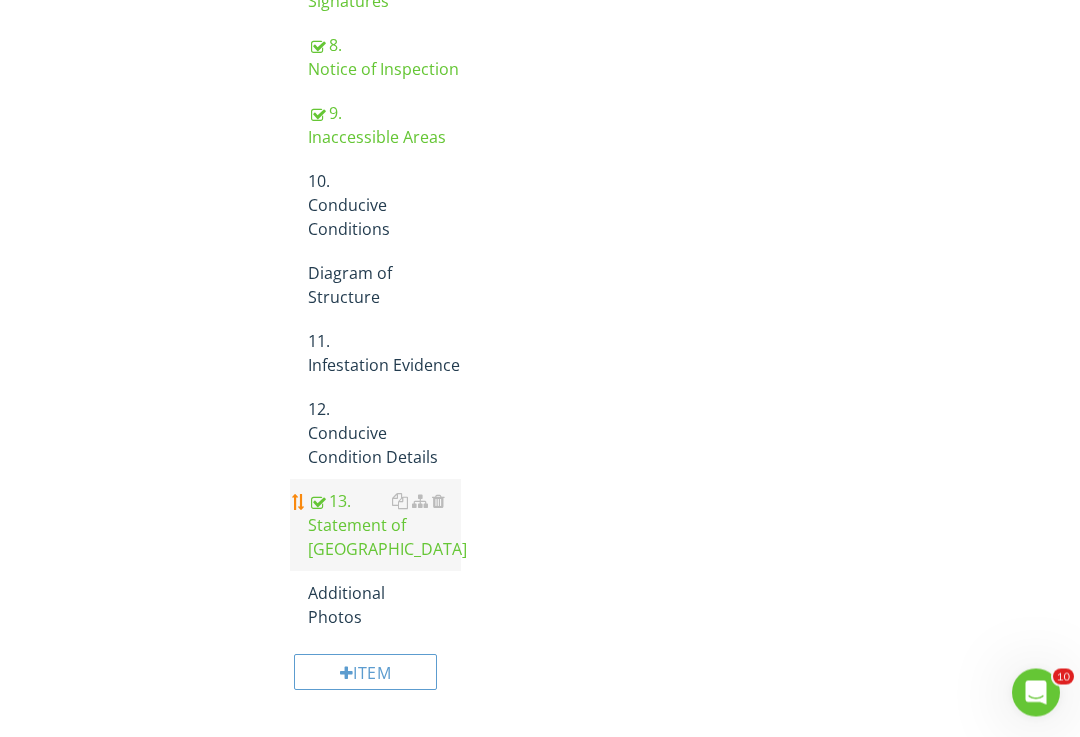 scroll, scrollTop: 842, scrollLeft: 0, axis: vertical 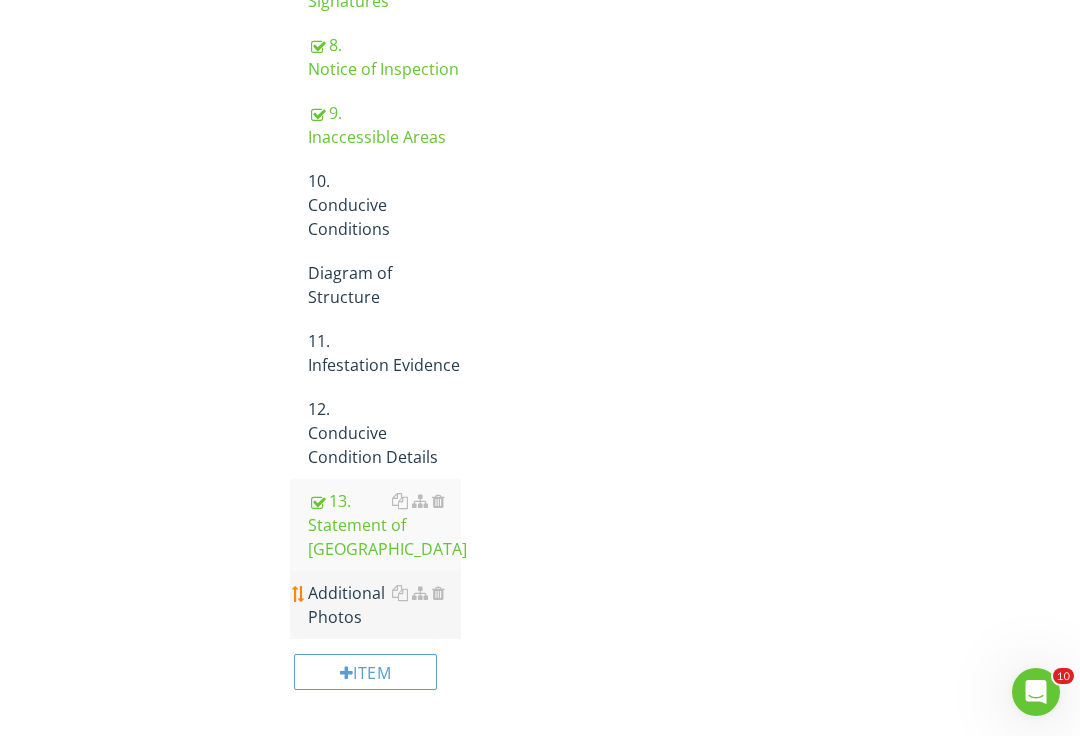 click on "Additional Photos" at bounding box center (384, 606) 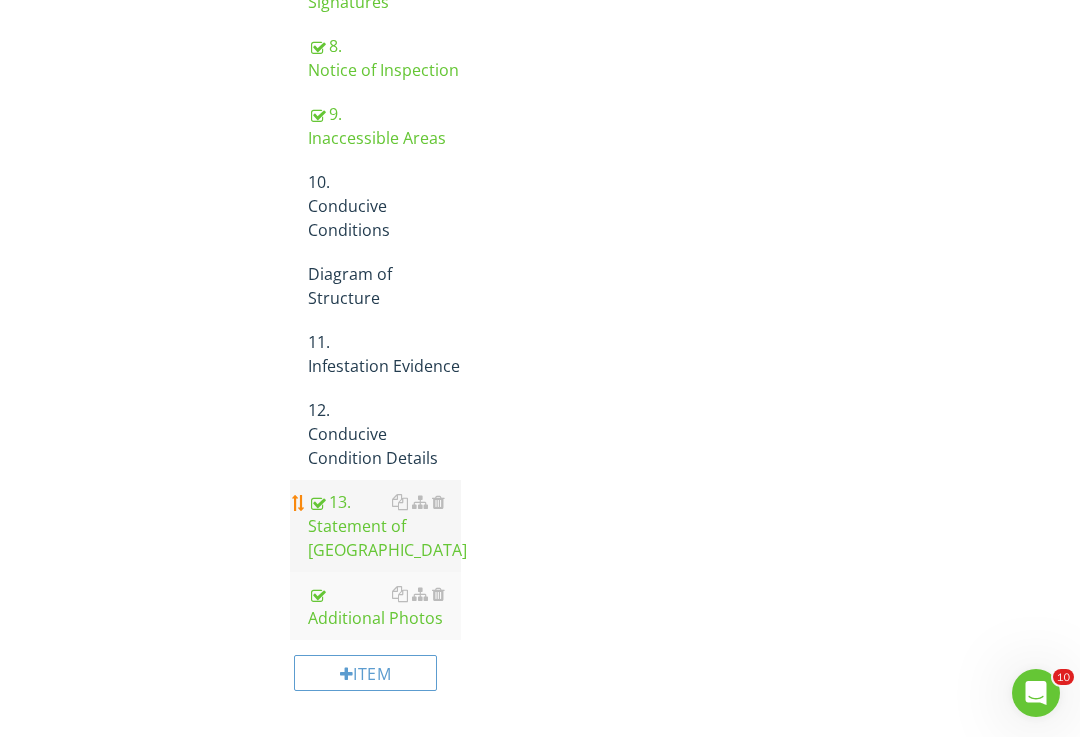 click on "13. Statement of Purchaser" at bounding box center (384, 526) 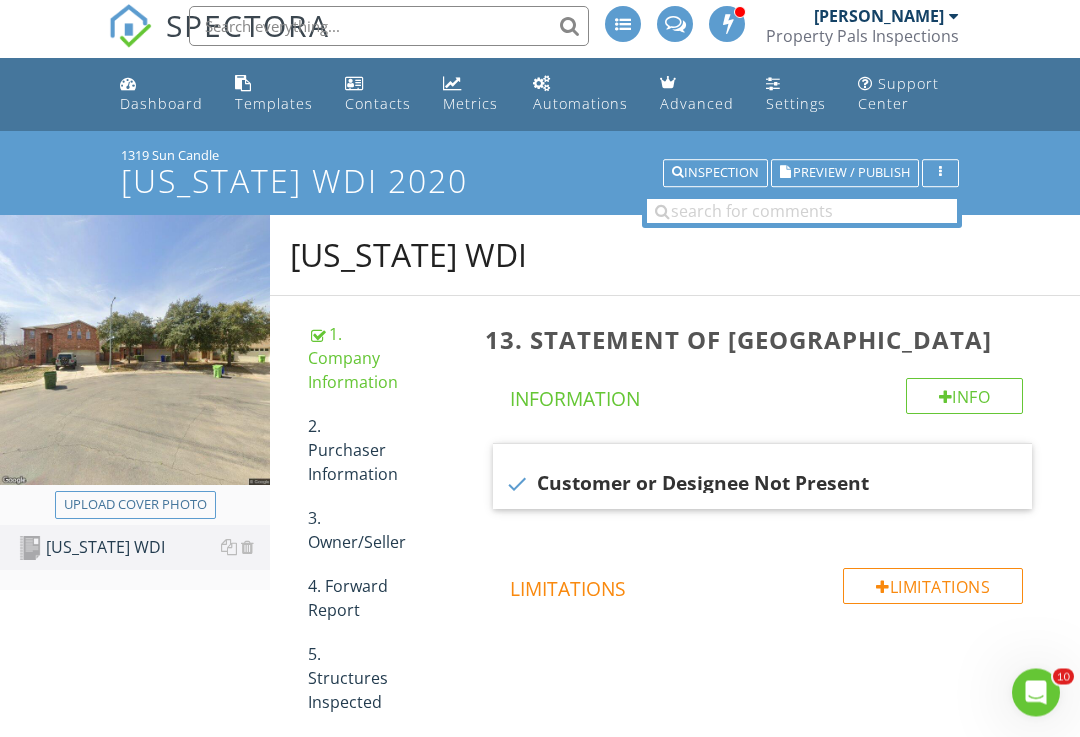 scroll, scrollTop: 0, scrollLeft: 0, axis: both 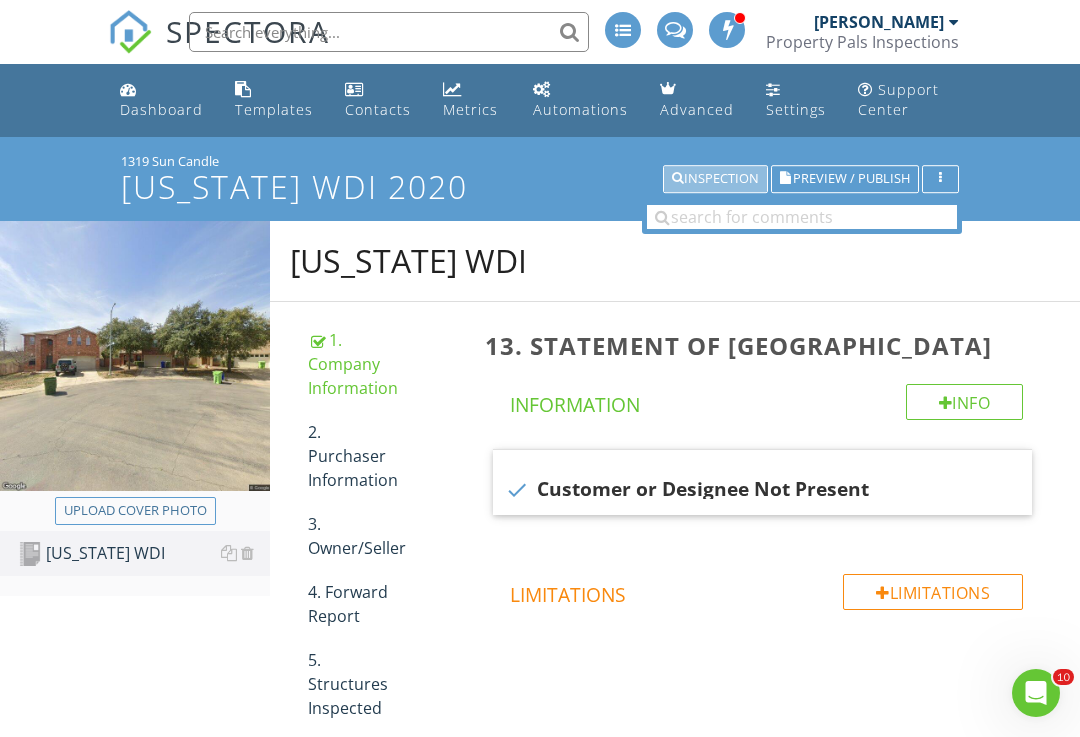 click on "Inspection" at bounding box center [715, 179] 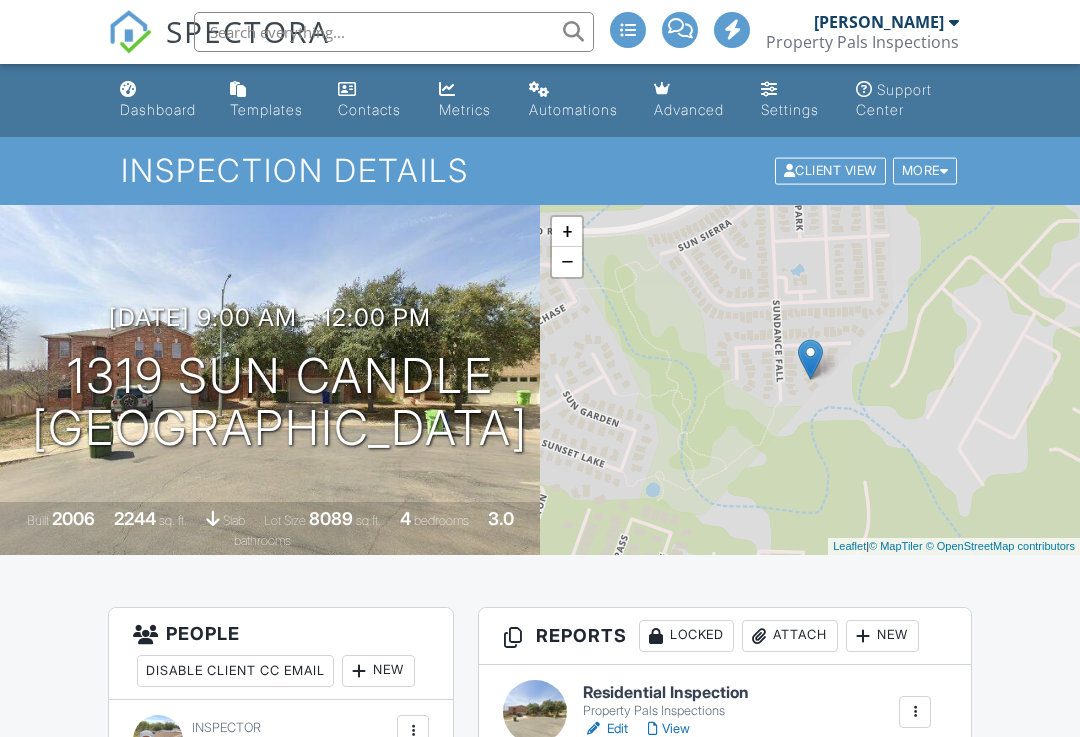 scroll, scrollTop: 0, scrollLeft: 0, axis: both 